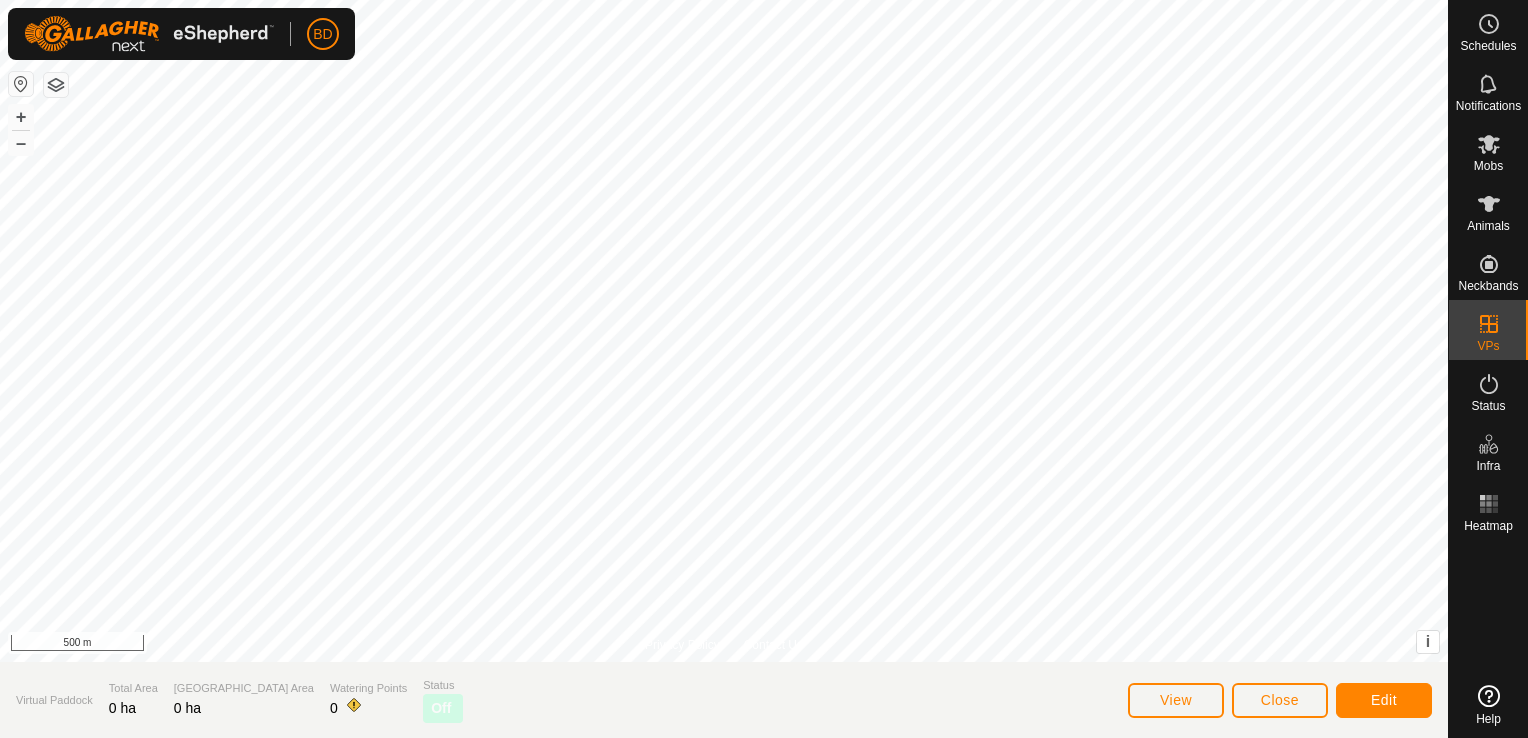 scroll, scrollTop: 0, scrollLeft: 0, axis: both 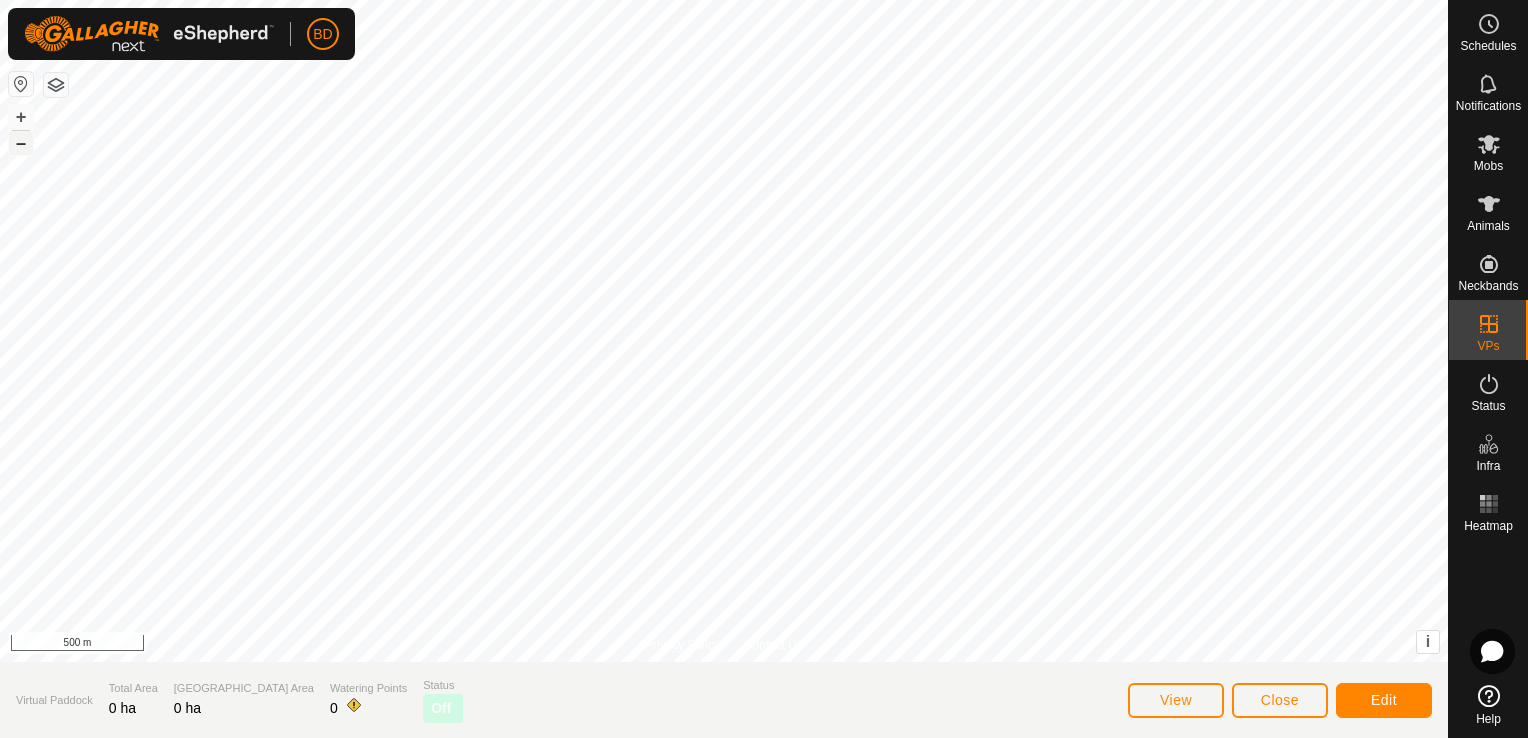 click on "–" at bounding box center [21, 143] 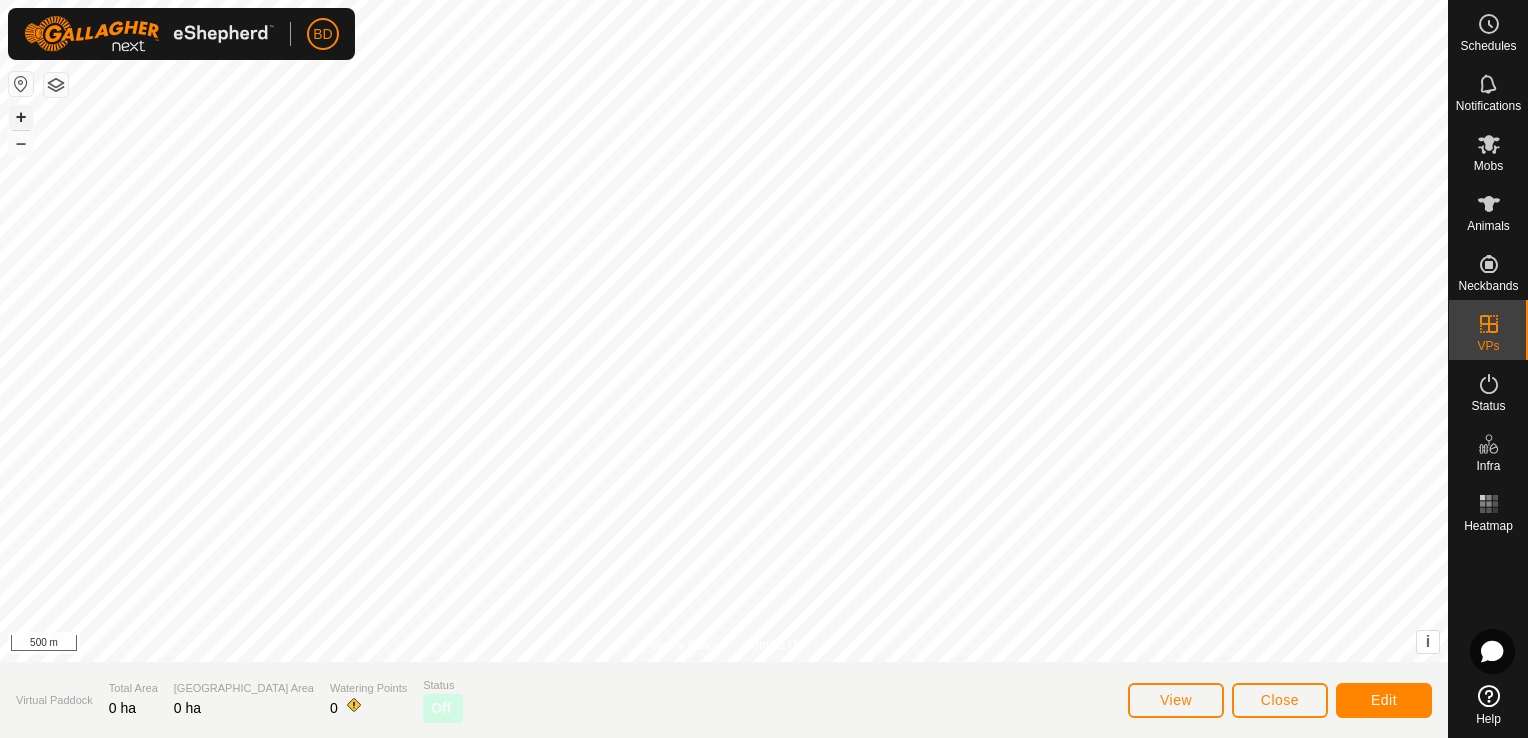 click on "+" at bounding box center [21, 117] 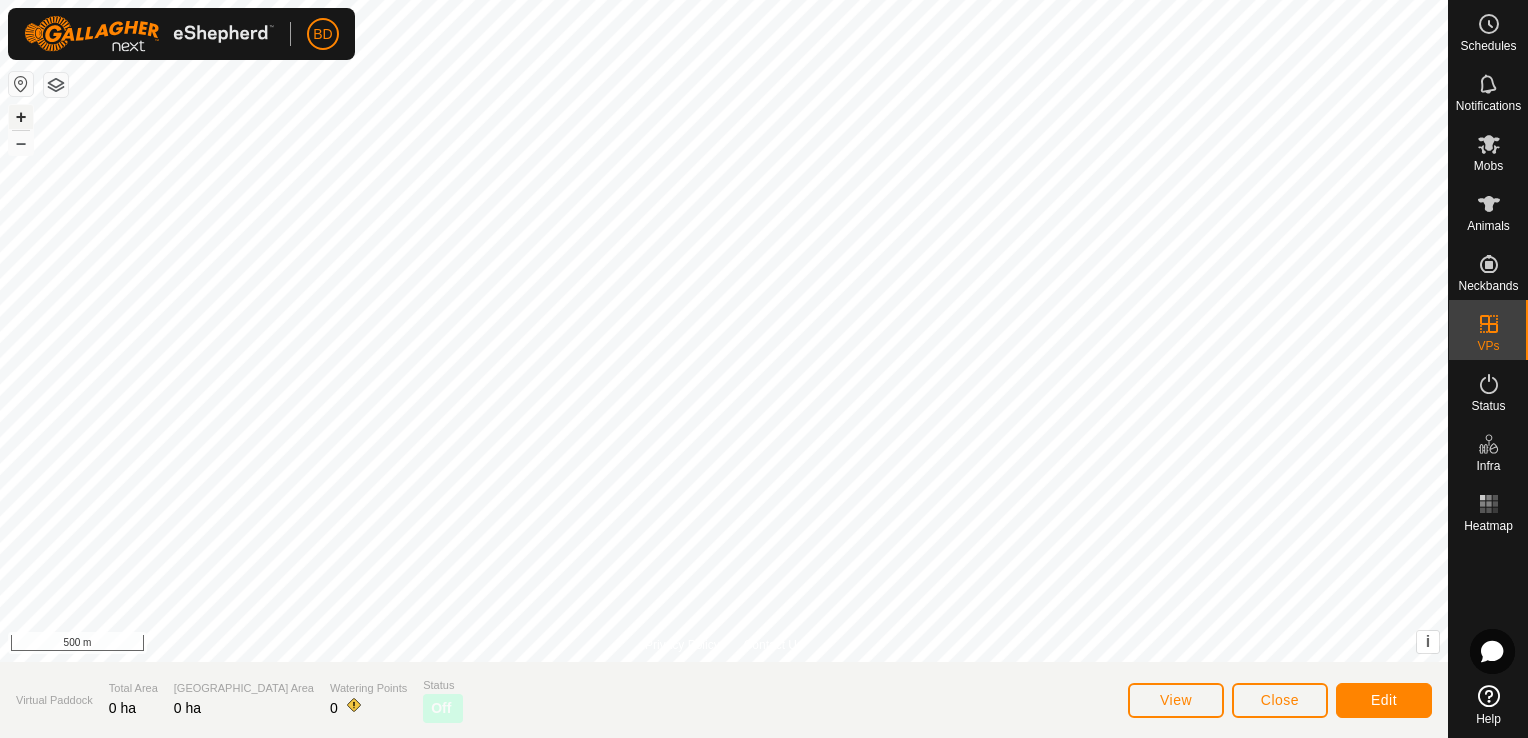 click on "+" at bounding box center [21, 117] 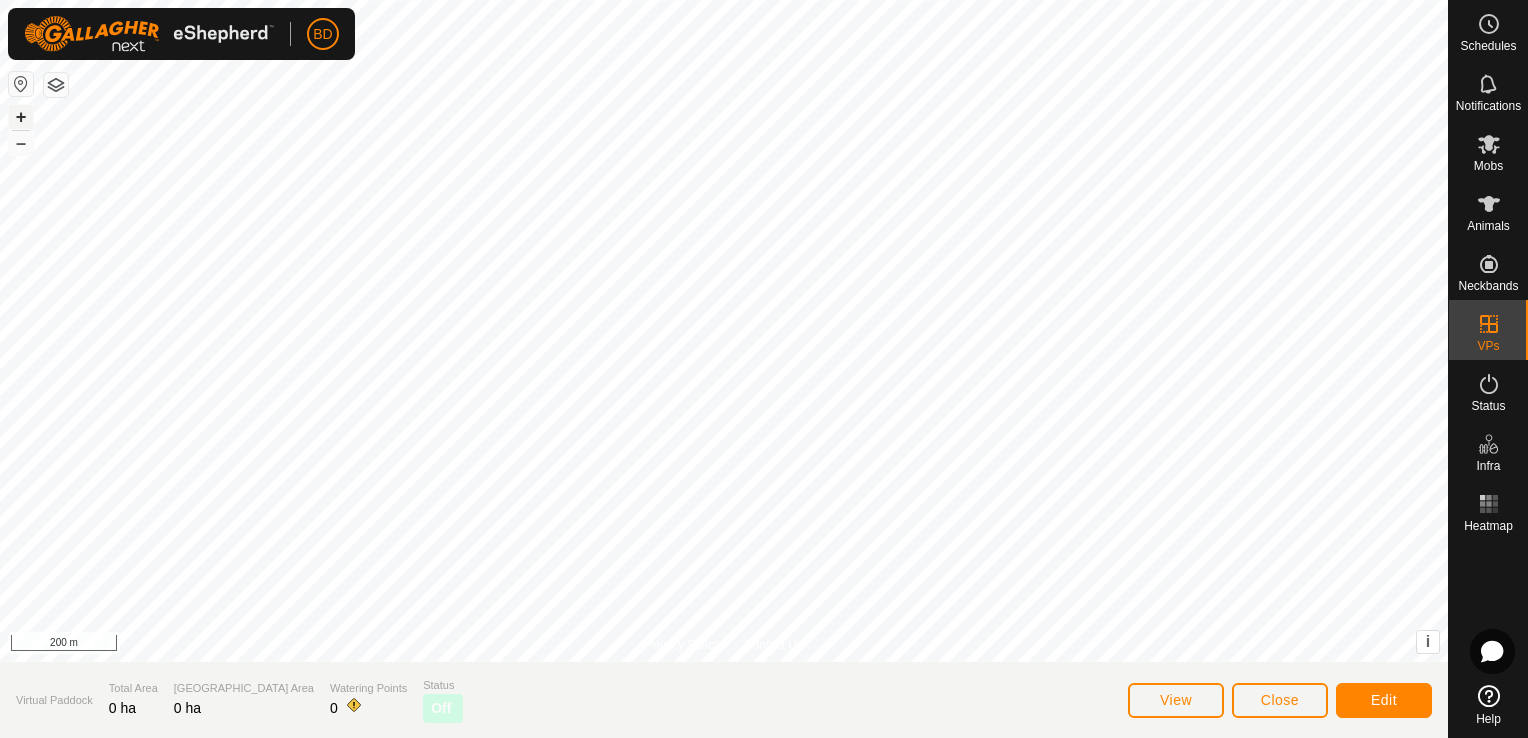click on "+" at bounding box center [21, 117] 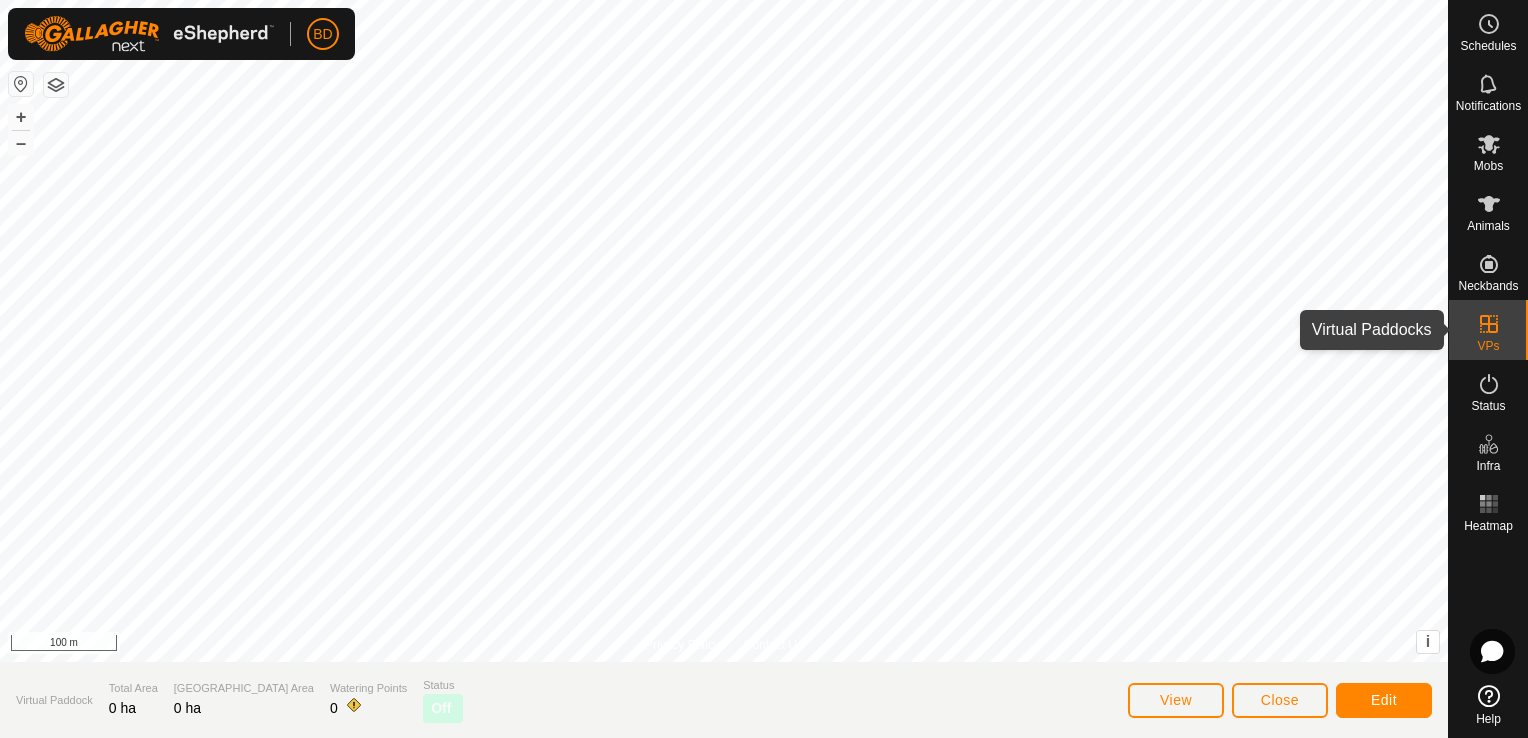 click on "VPs" at bounding box center [1488, 330] 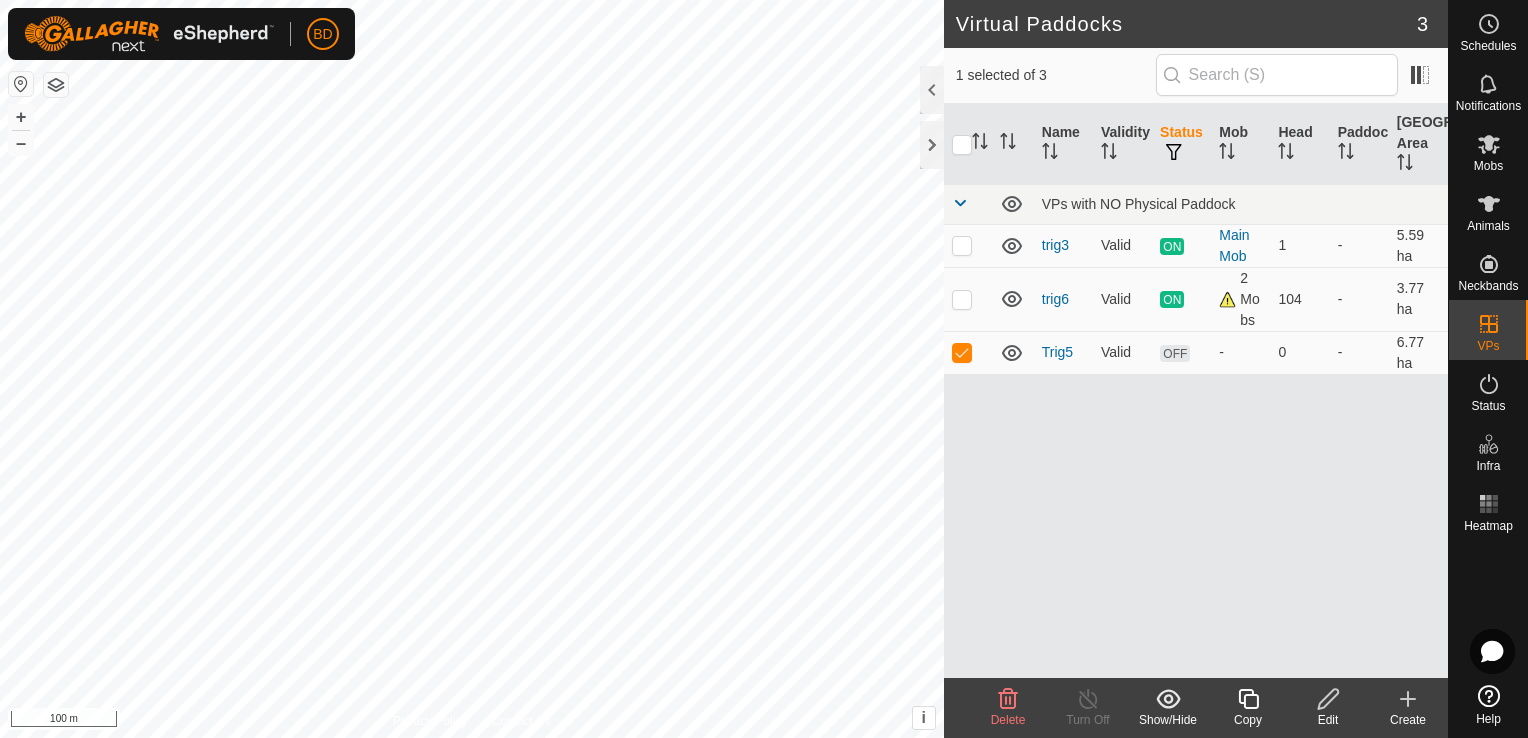click 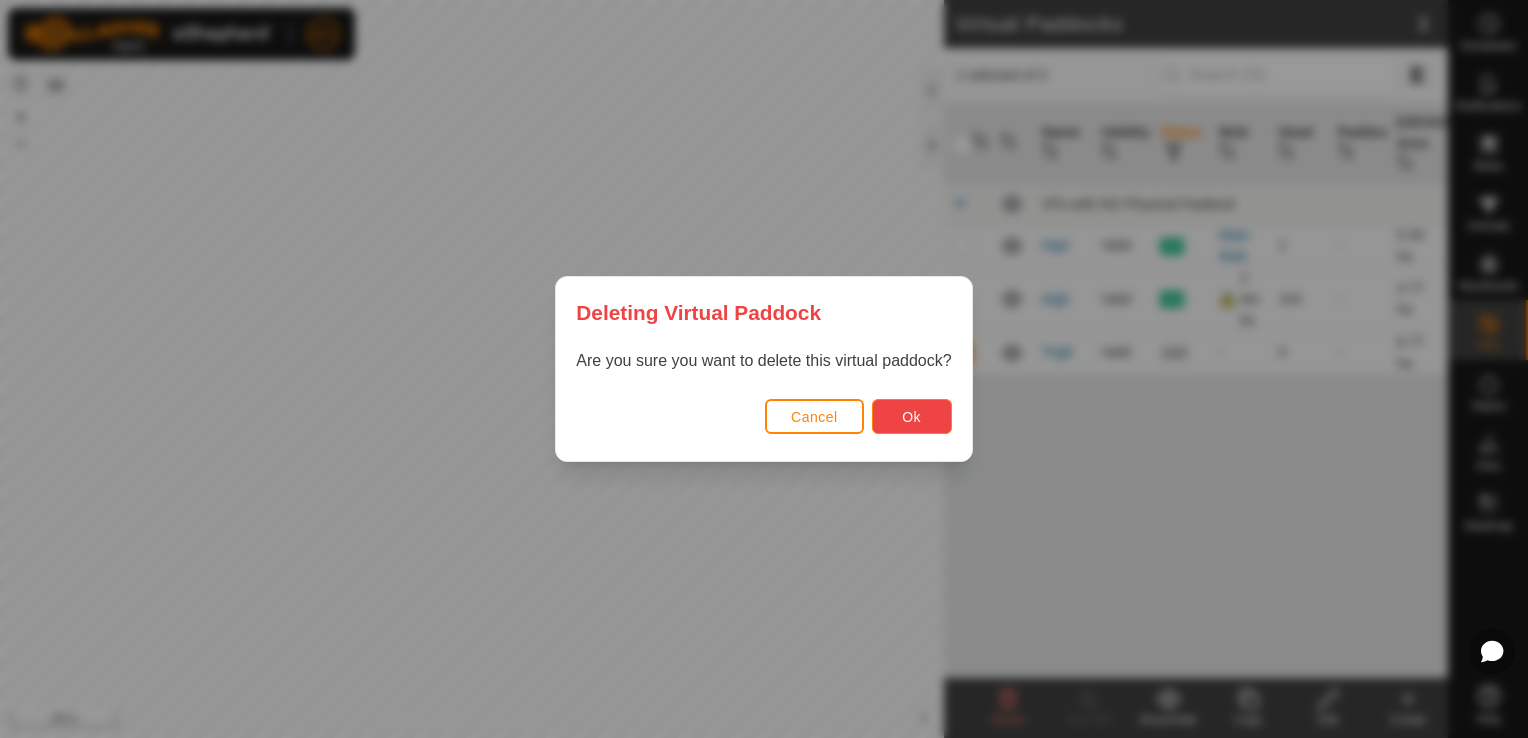 click on "Ok" at bounding box center (912, 416) 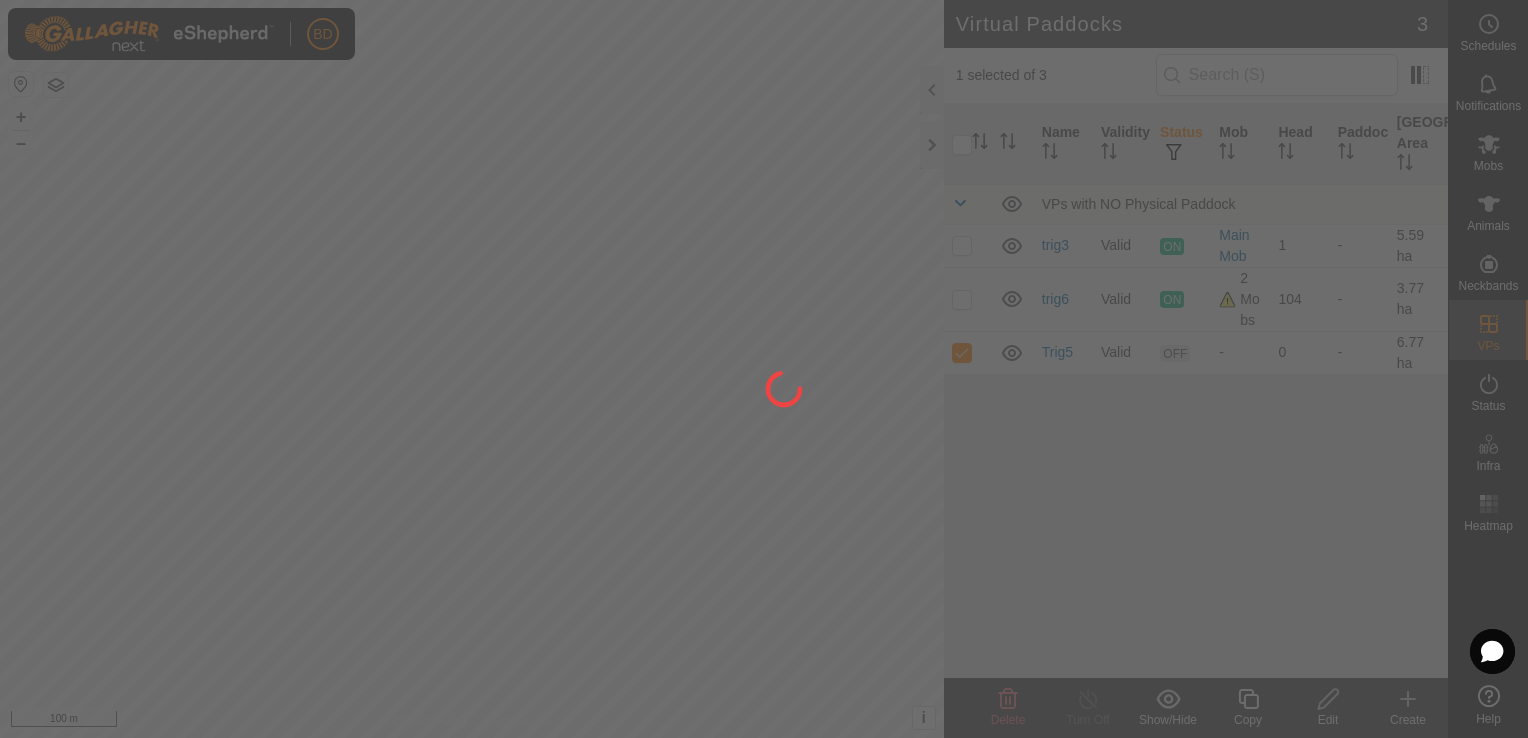checkbox on "false" 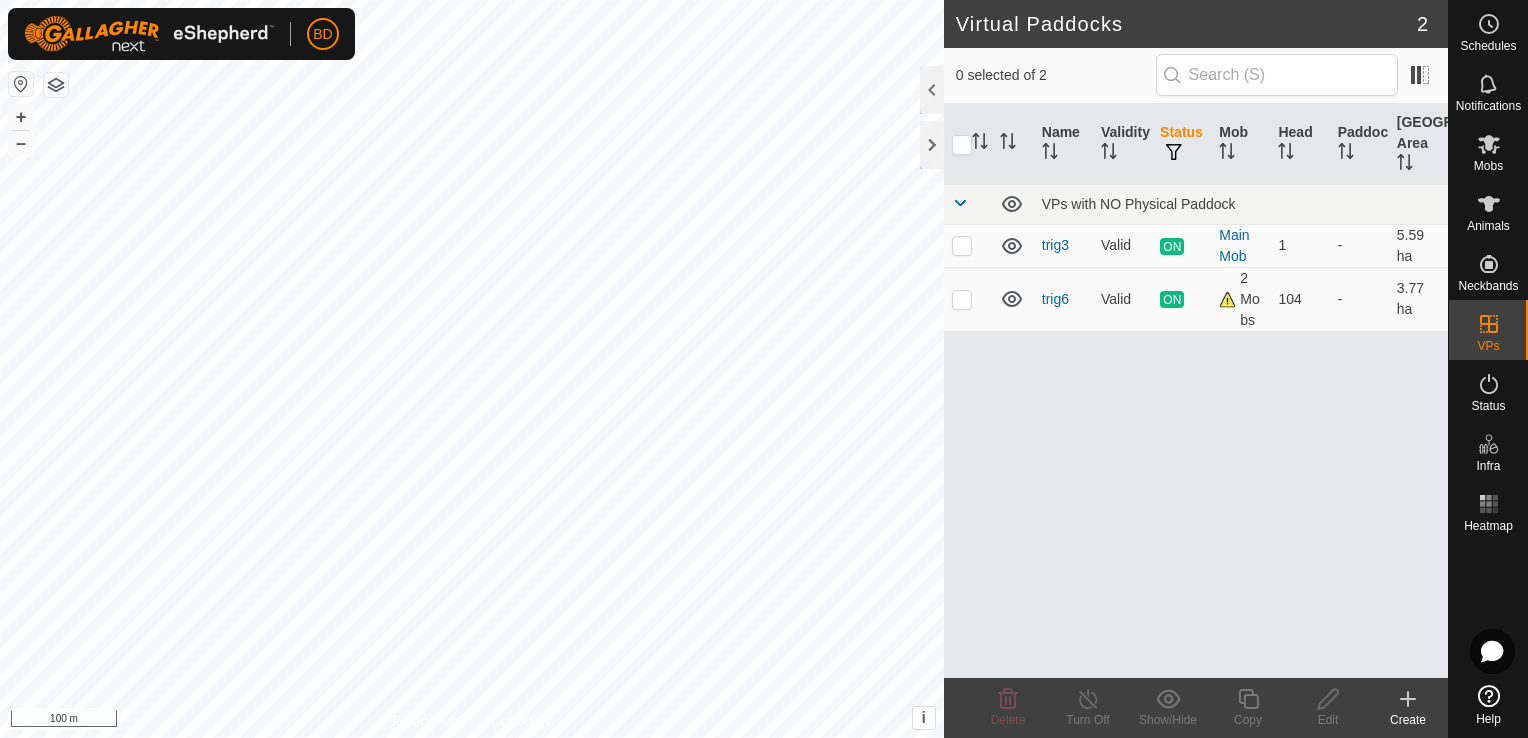 checkbox on "true" 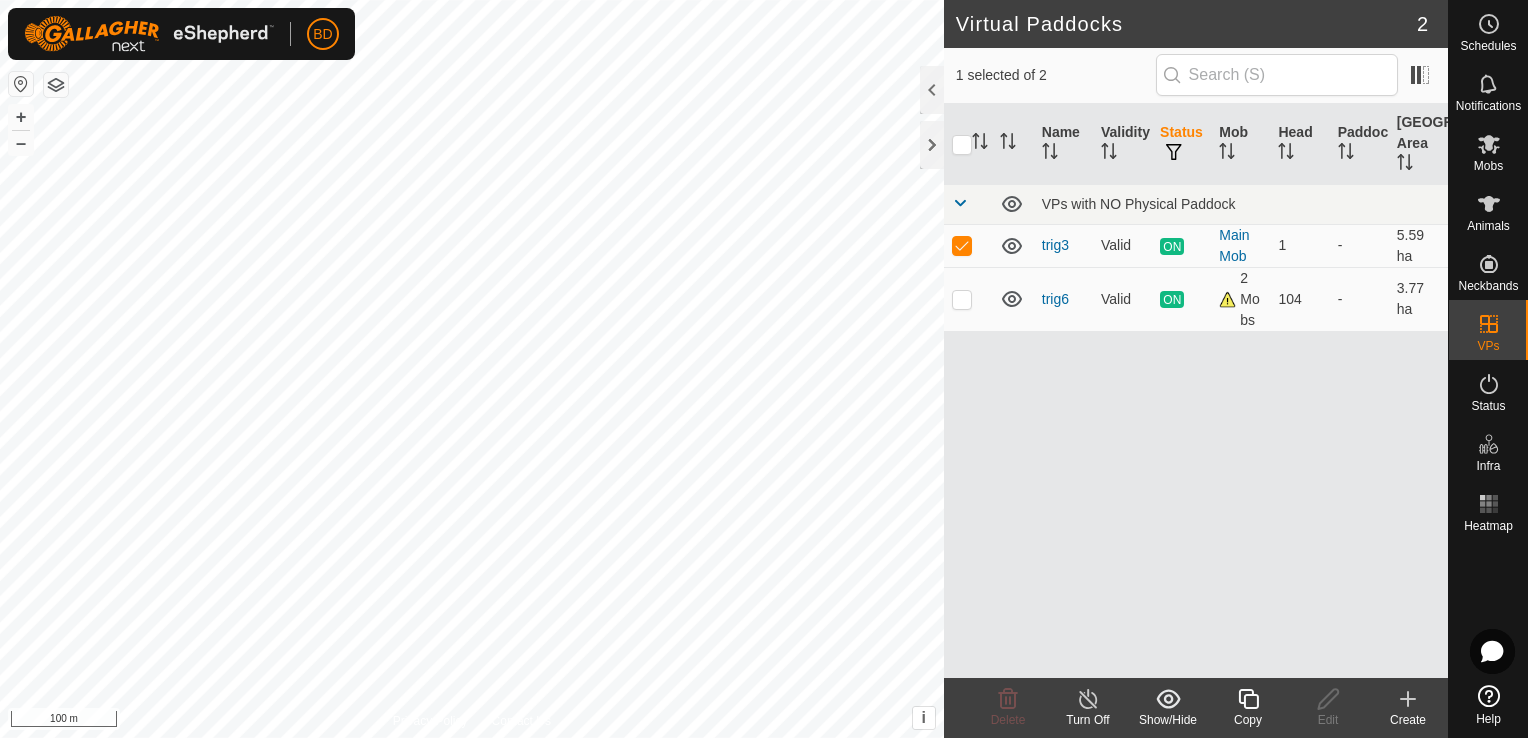 click 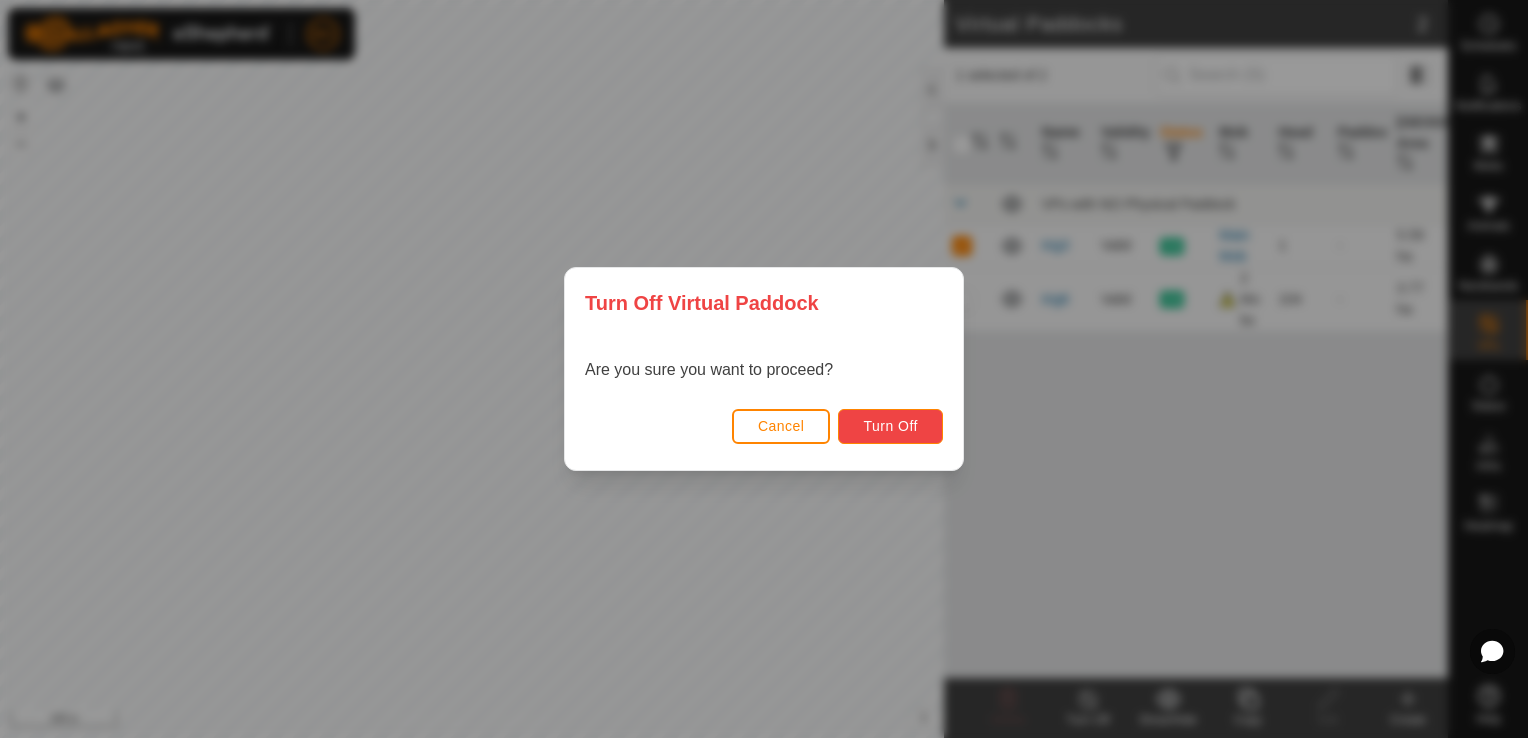click on "Turn Off" at bounding box center [890, 426] 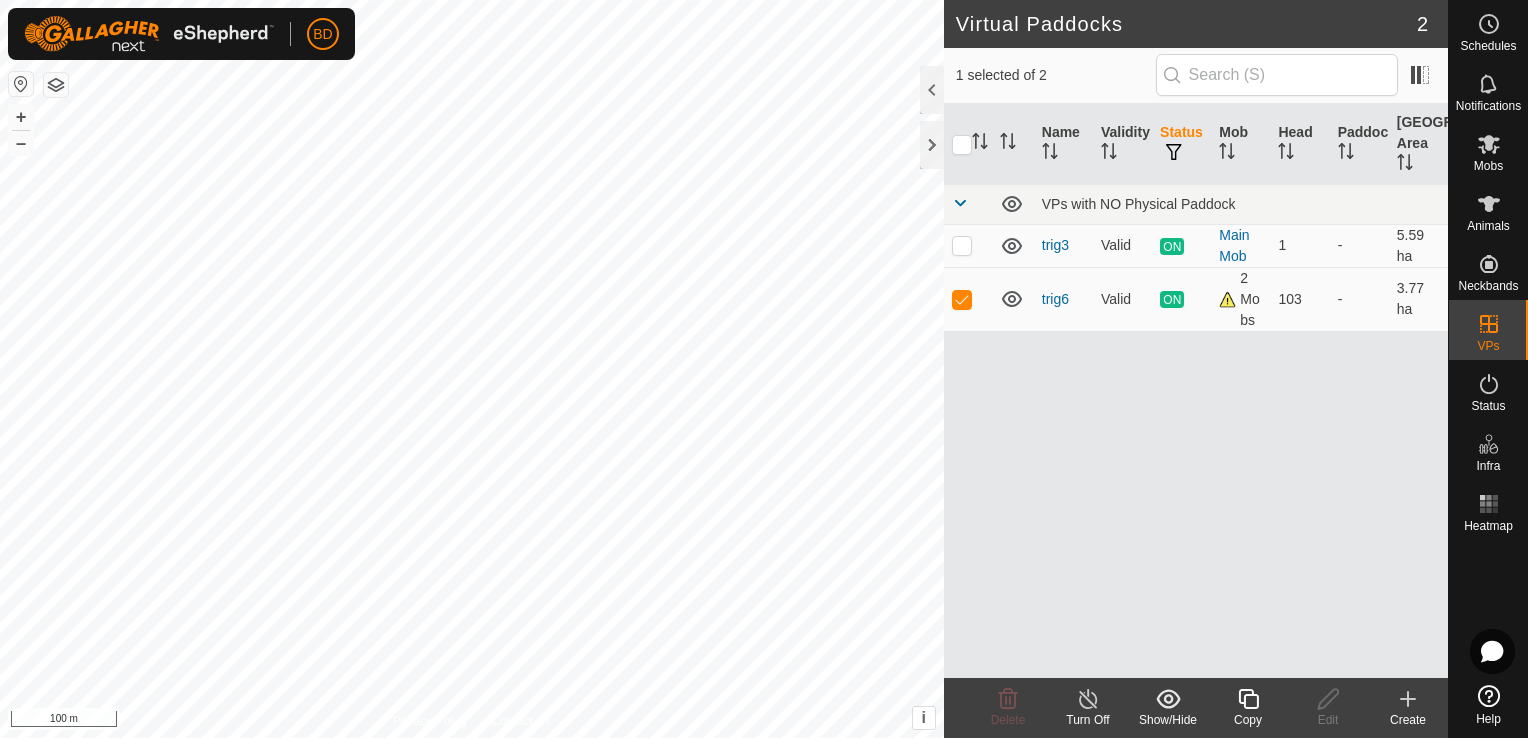 click 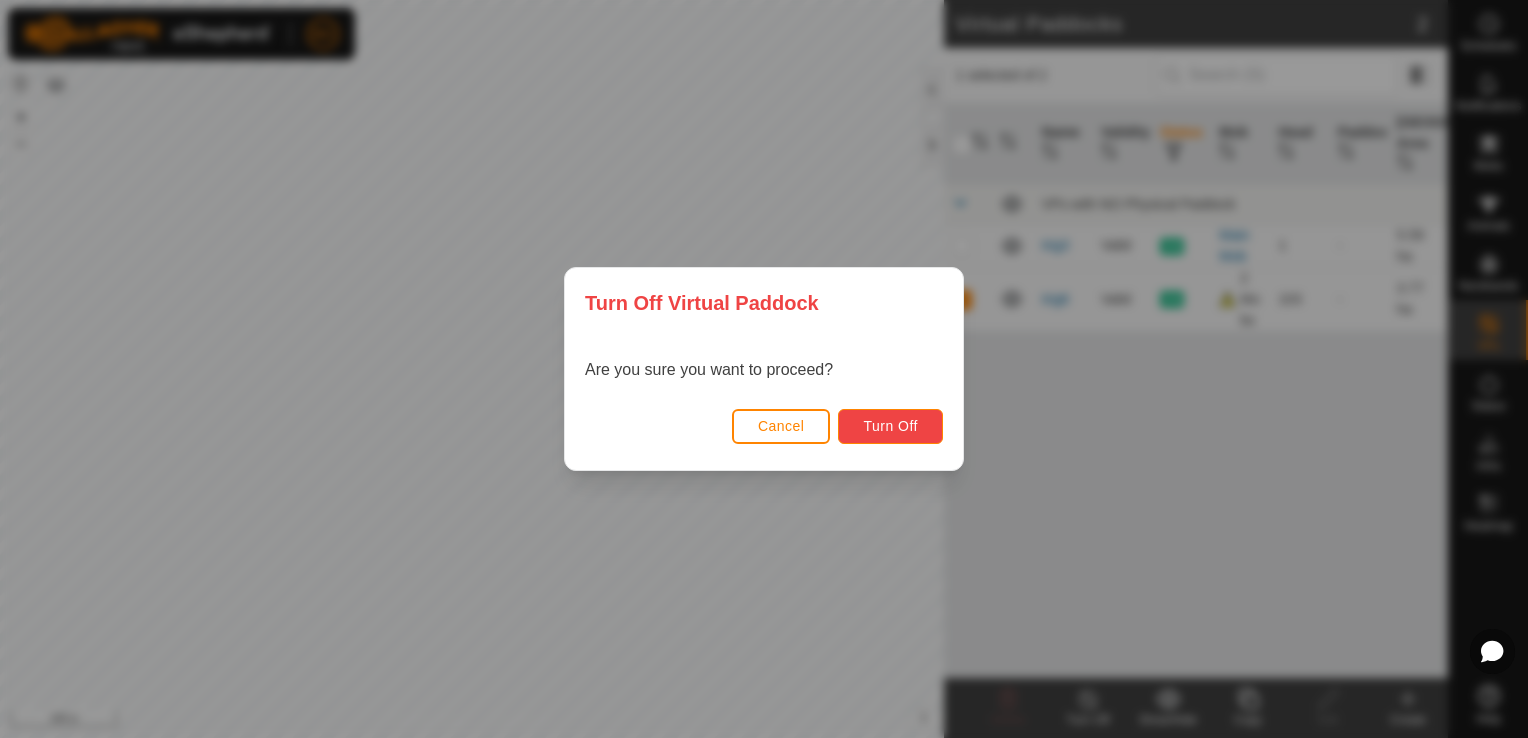 click on "Turn Off" at bounding box center [890, 426] 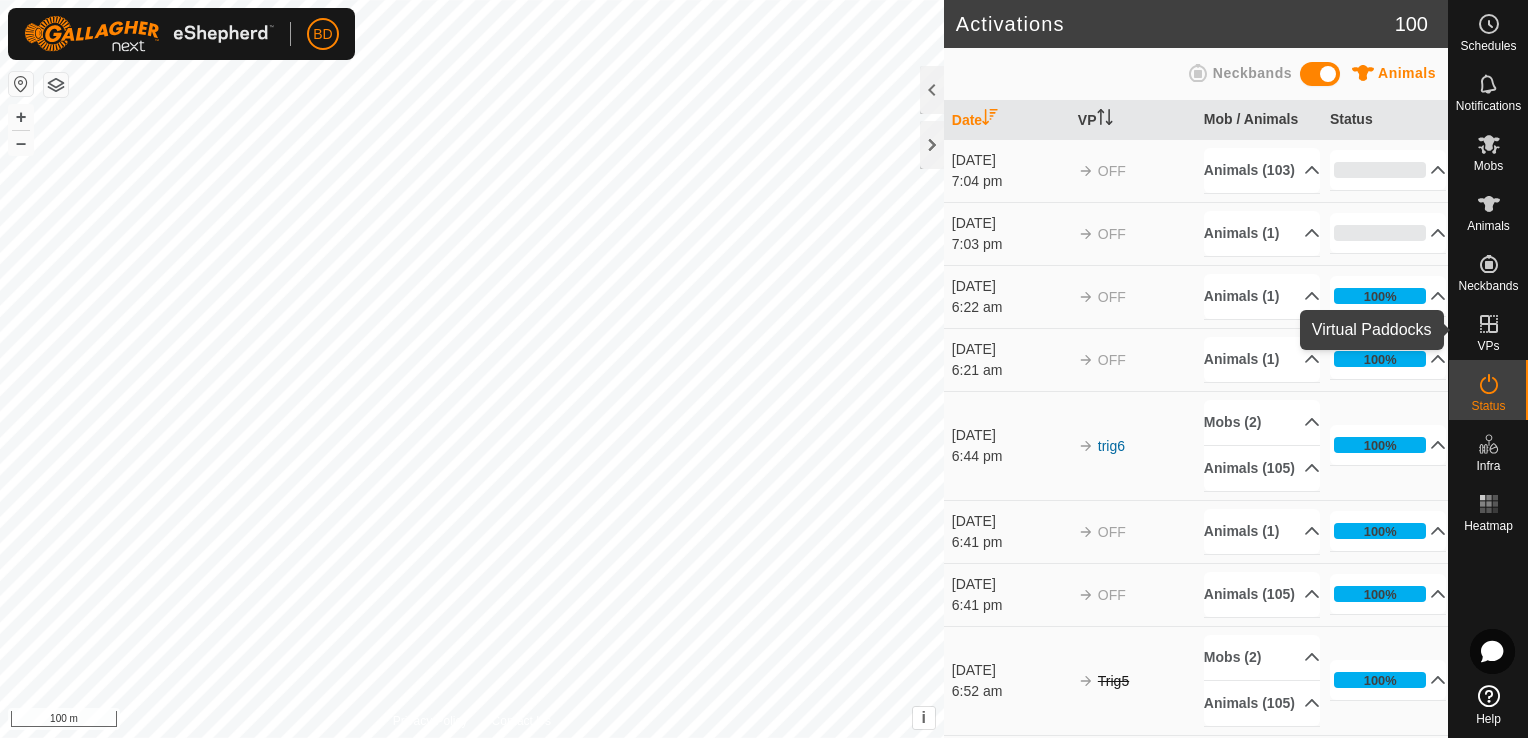 click 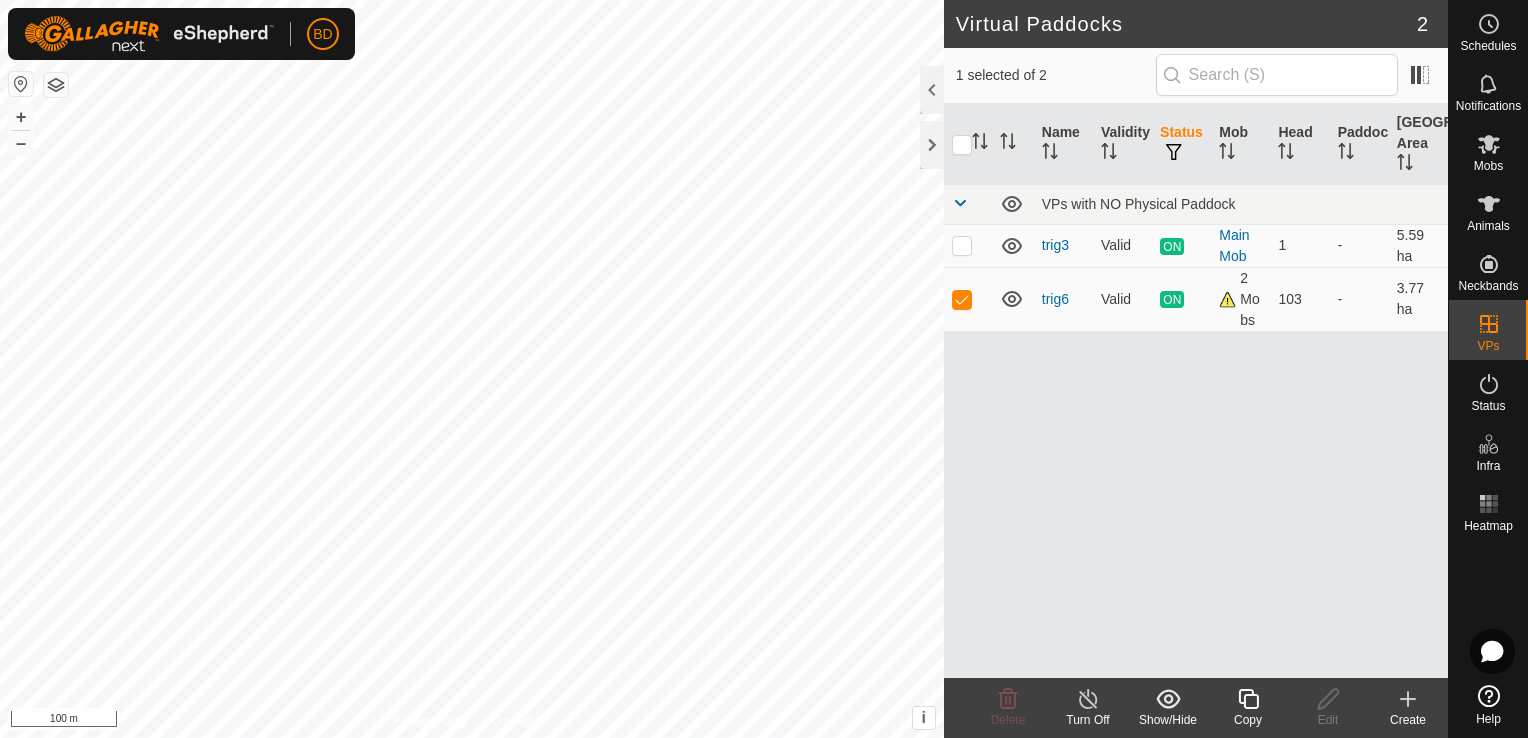 click on "Copy" 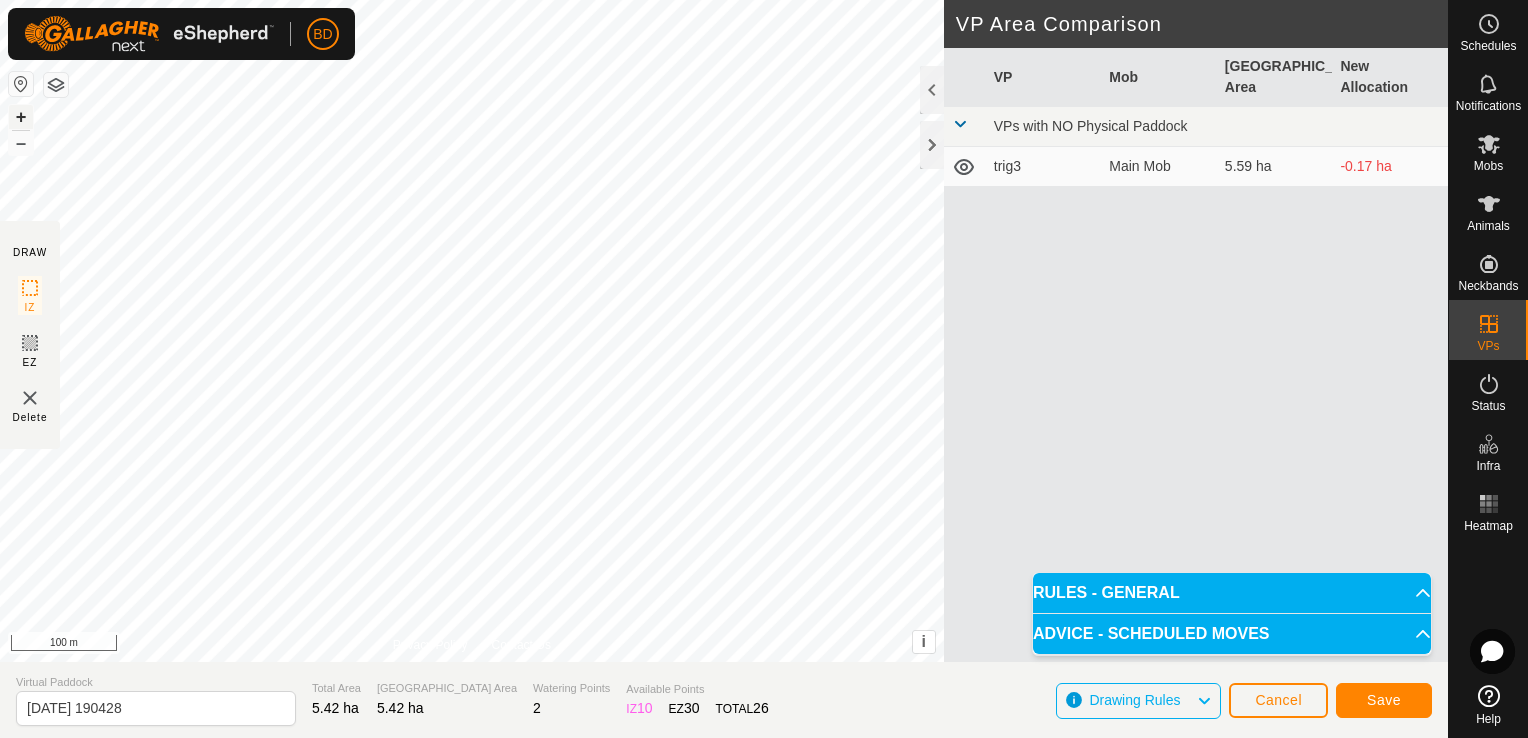 click on "+" at bounding box center (21, 117) 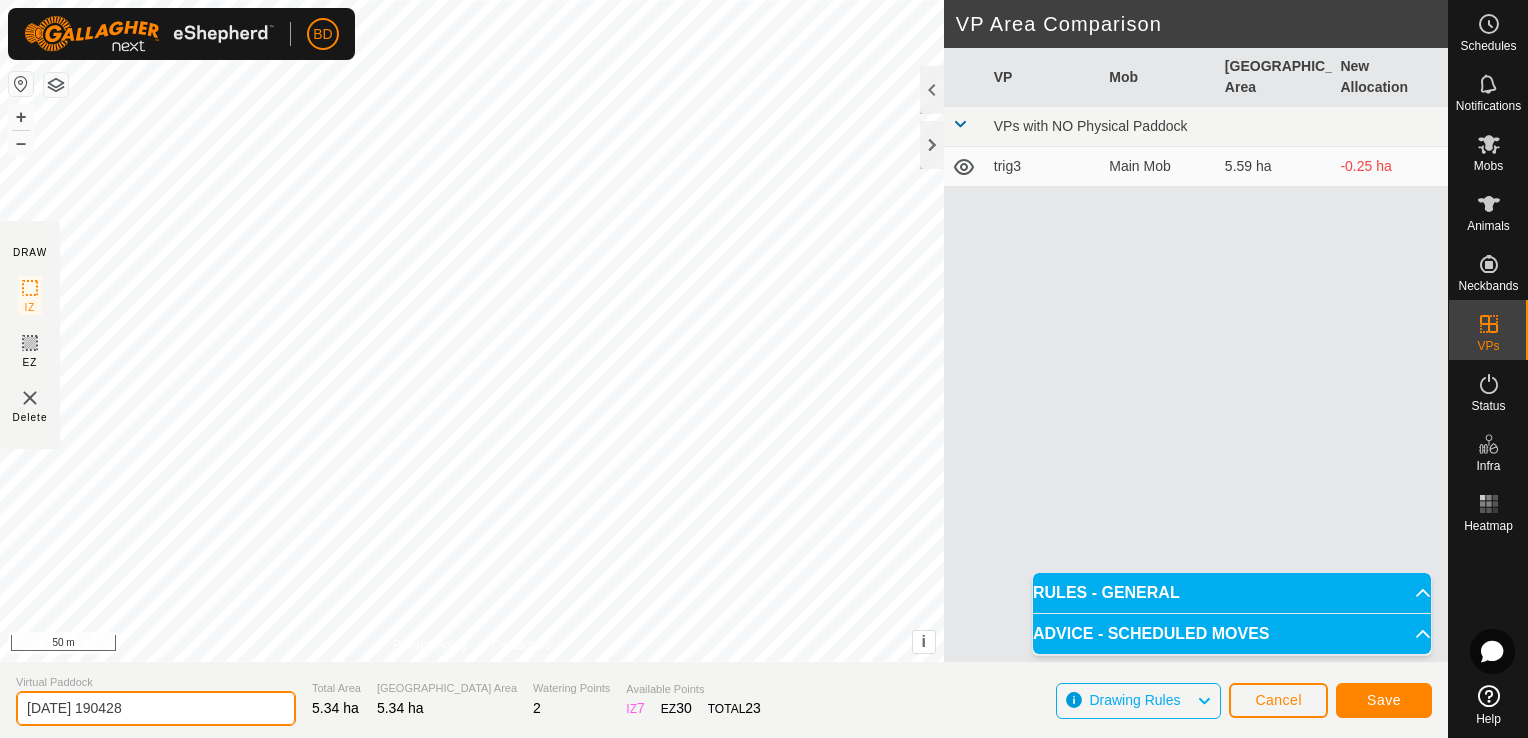 click on "[DATE] 190428" 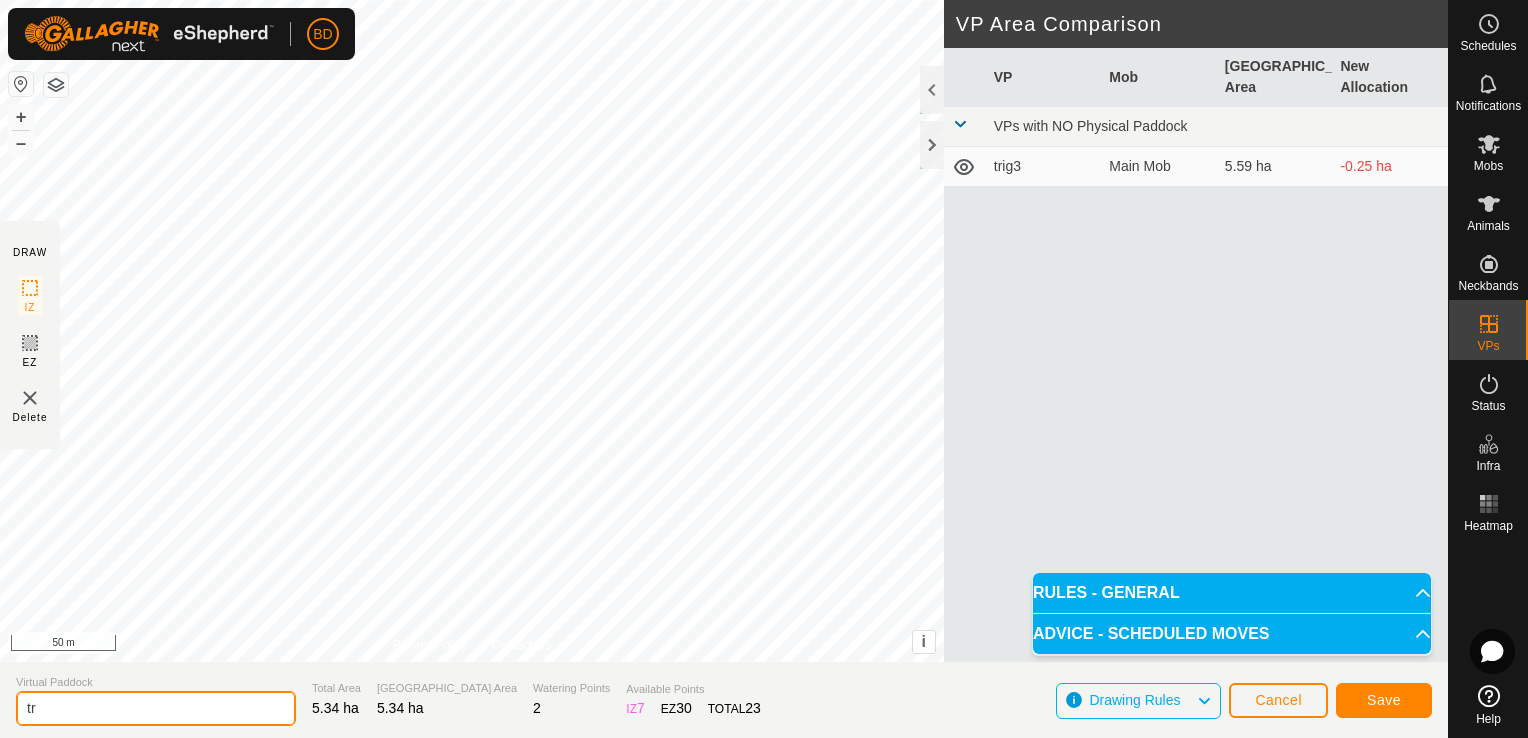 type on "t" 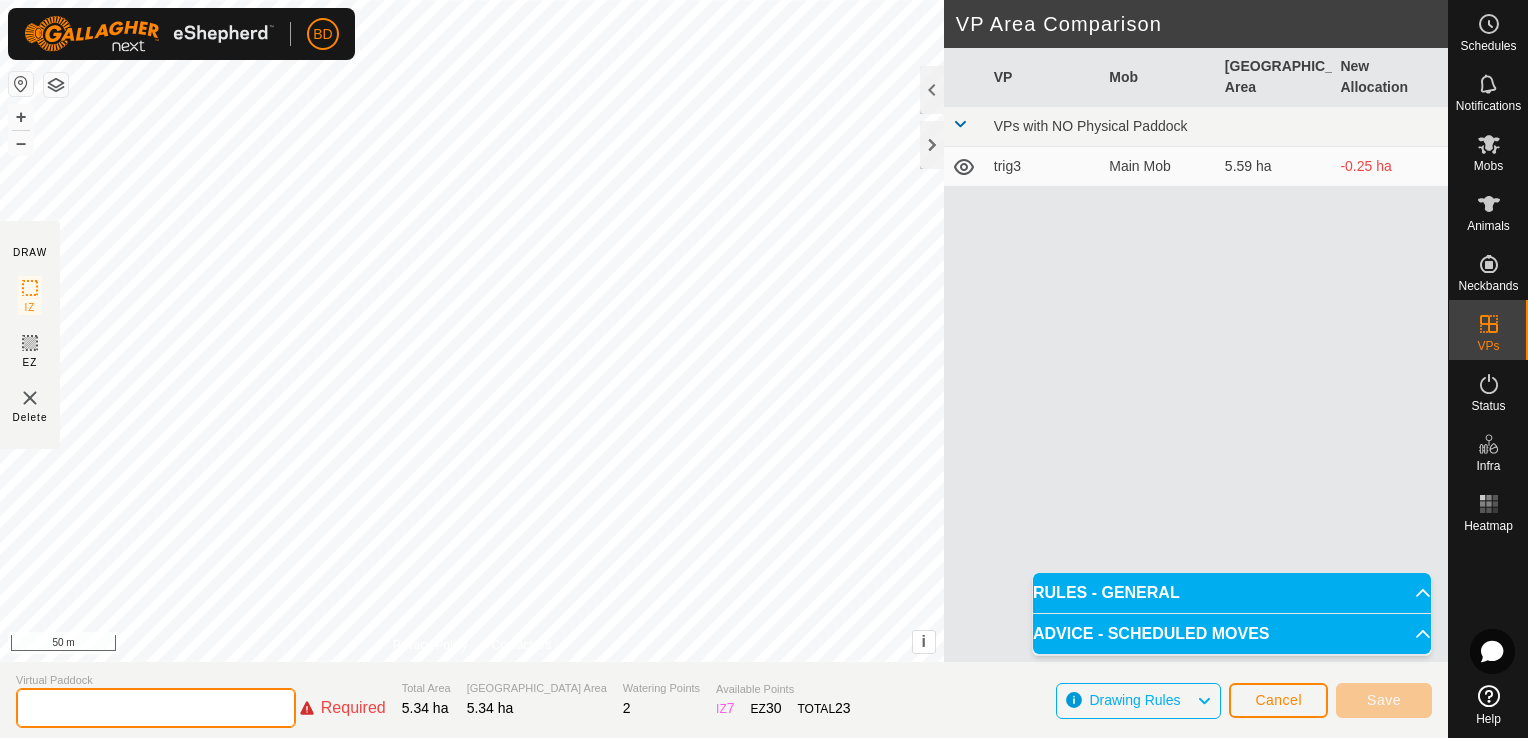 click 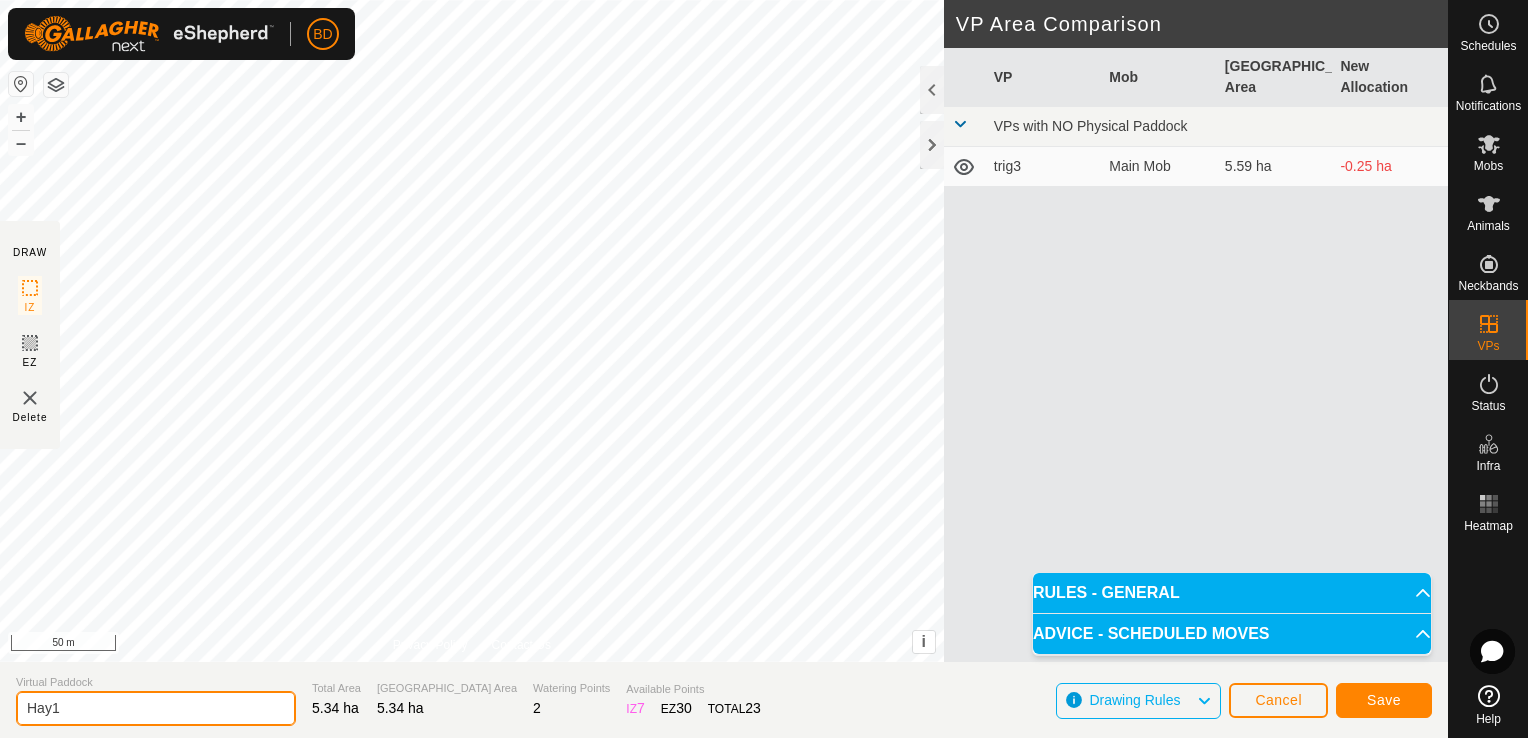type on "Hay1" 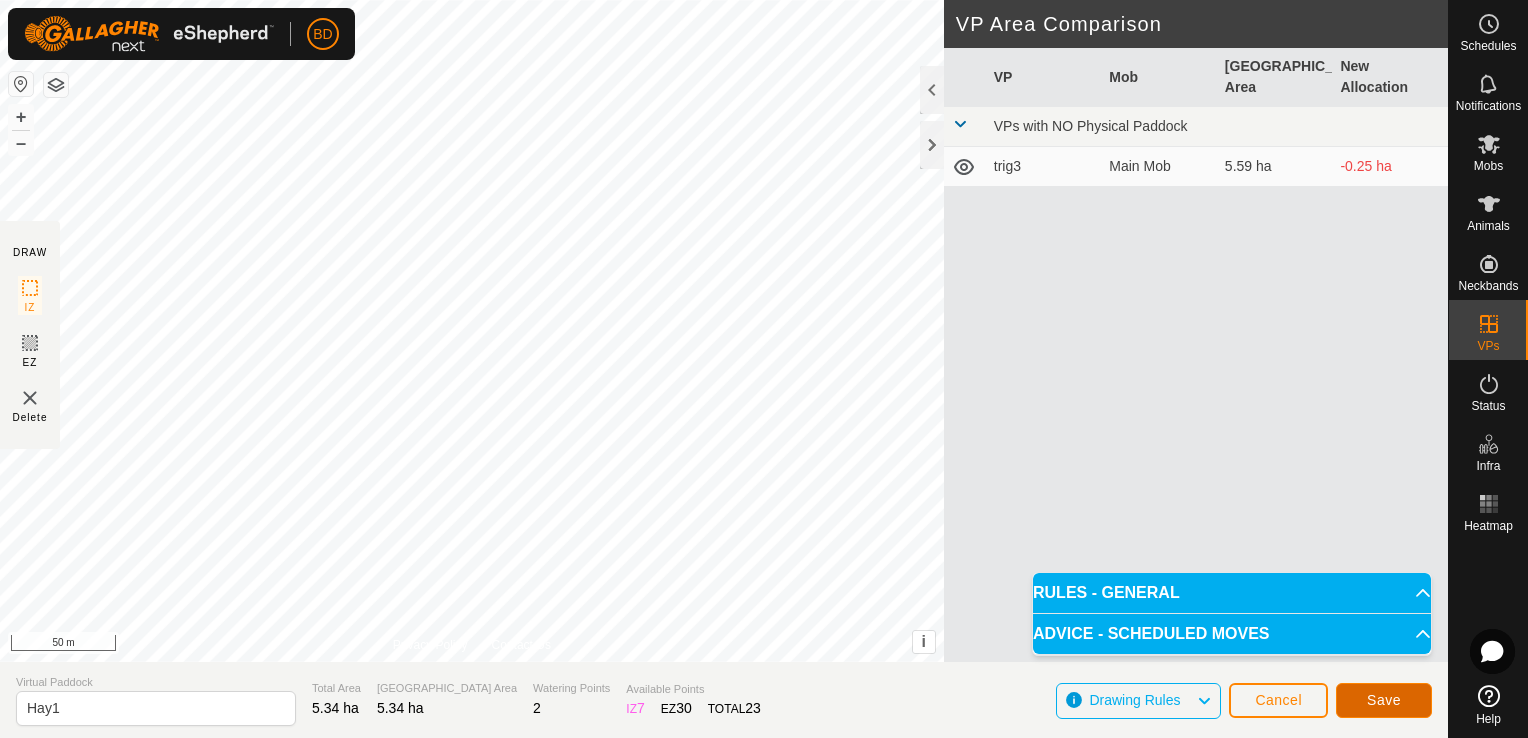 click on "Save" 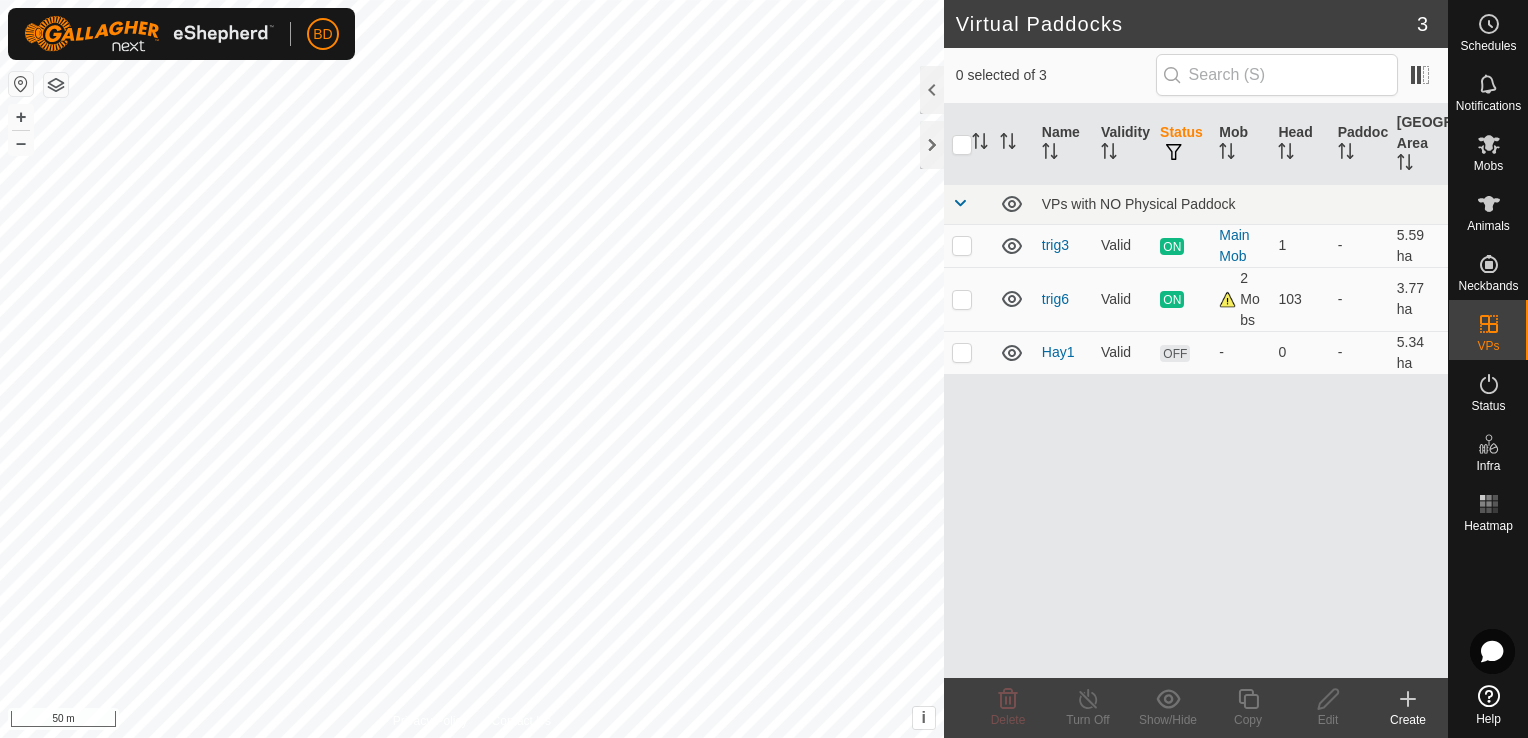 checkbox on "true" 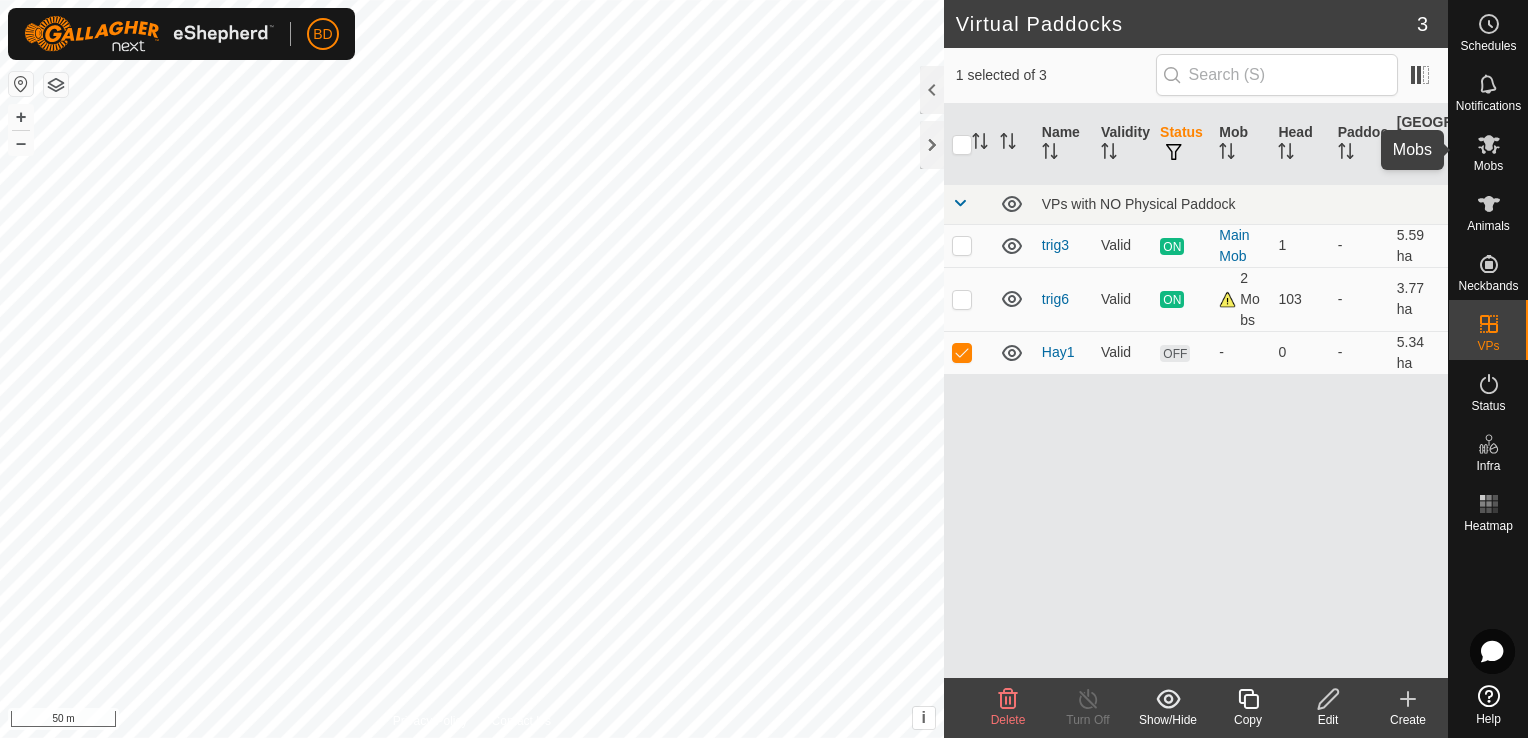 click at bounding box center (1489, 144) 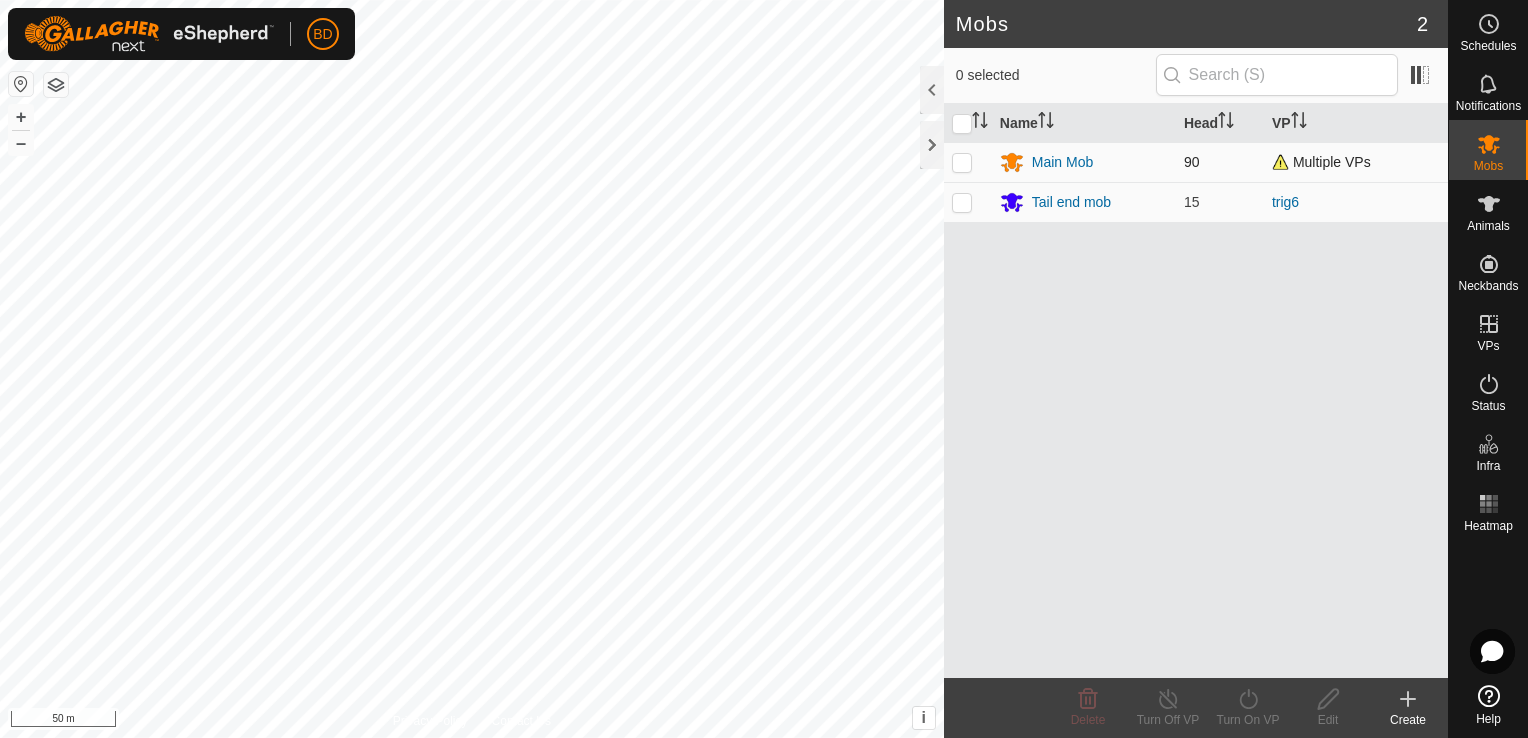 click at bounding box center (962, 162) 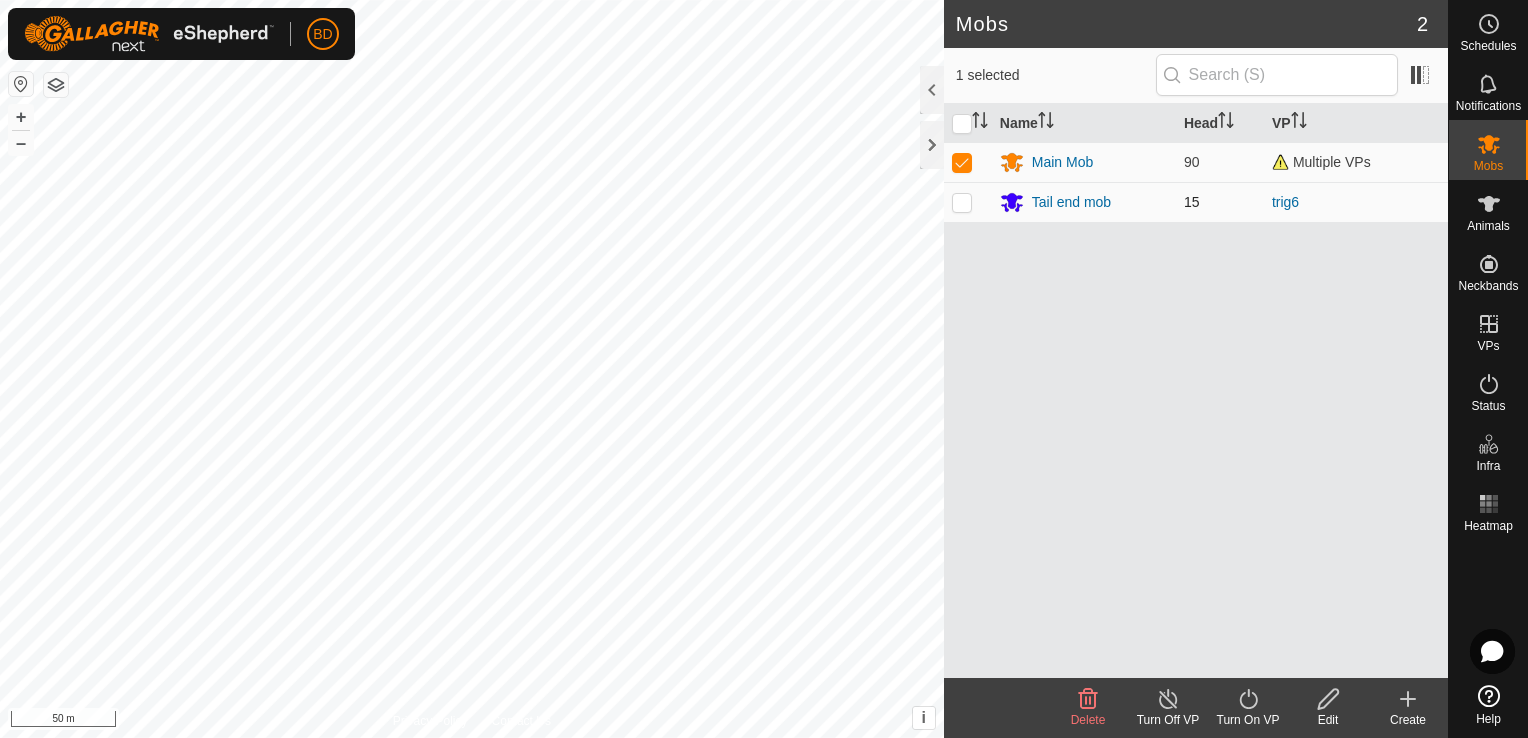 click at bounding box center (962, 202) 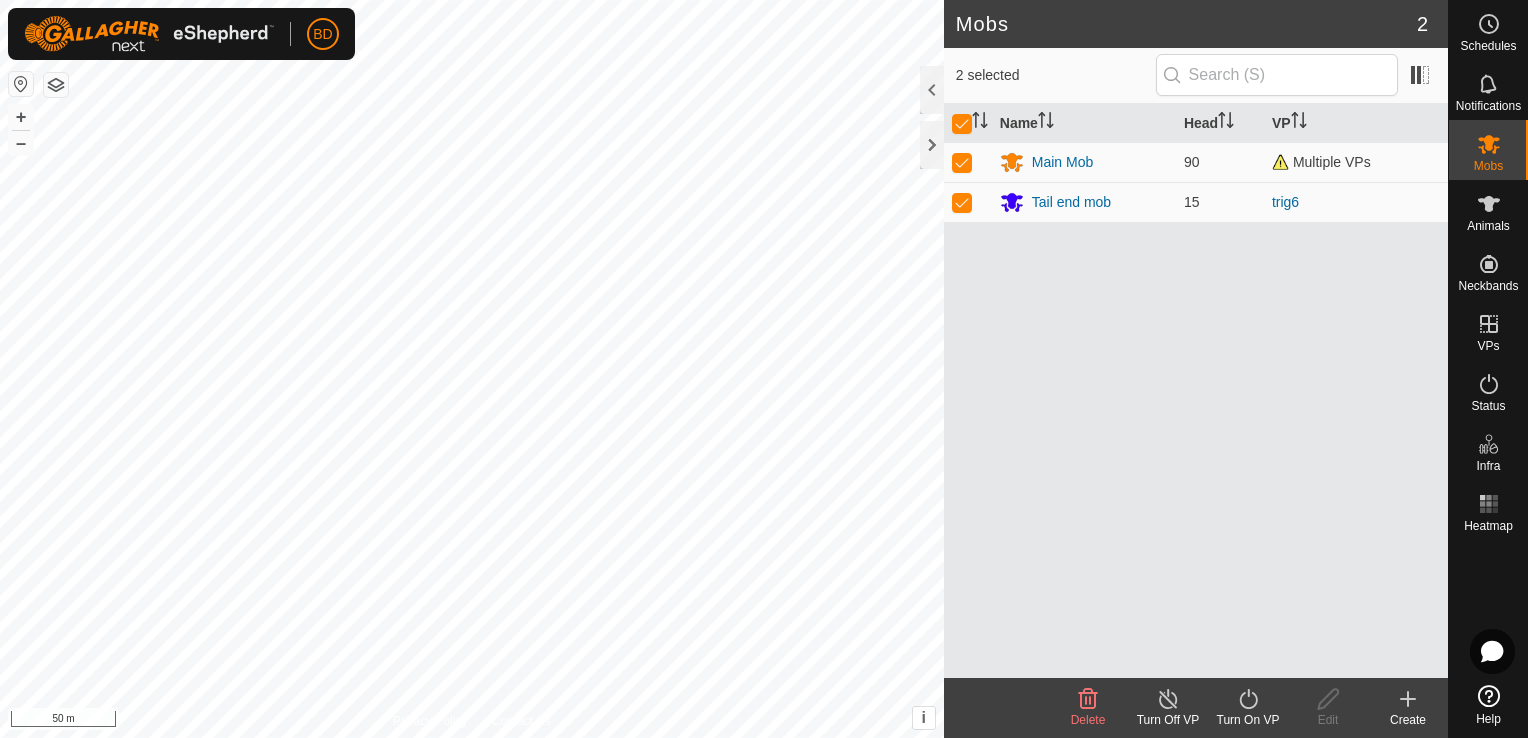 click 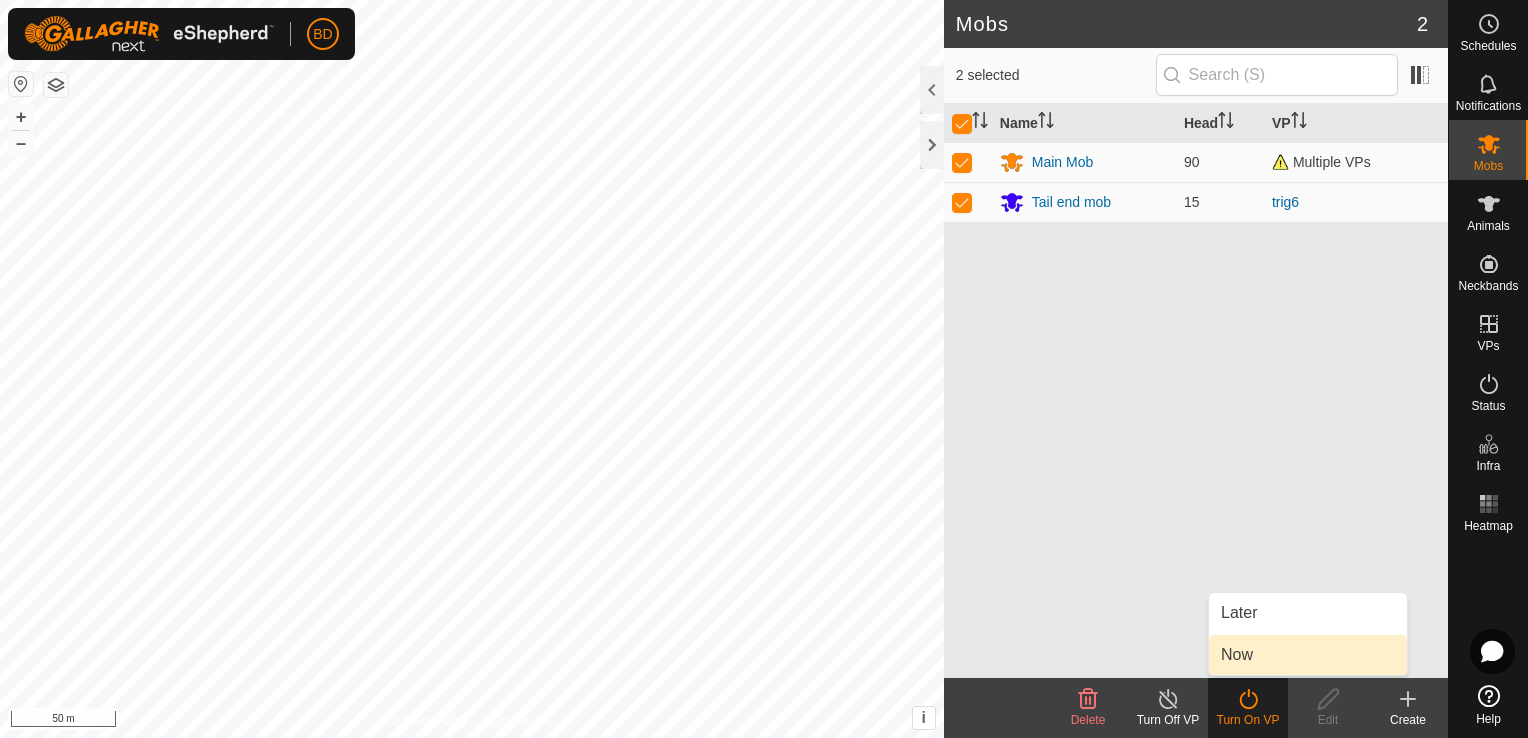 click on "Now" at bounding box center (1308, 655) 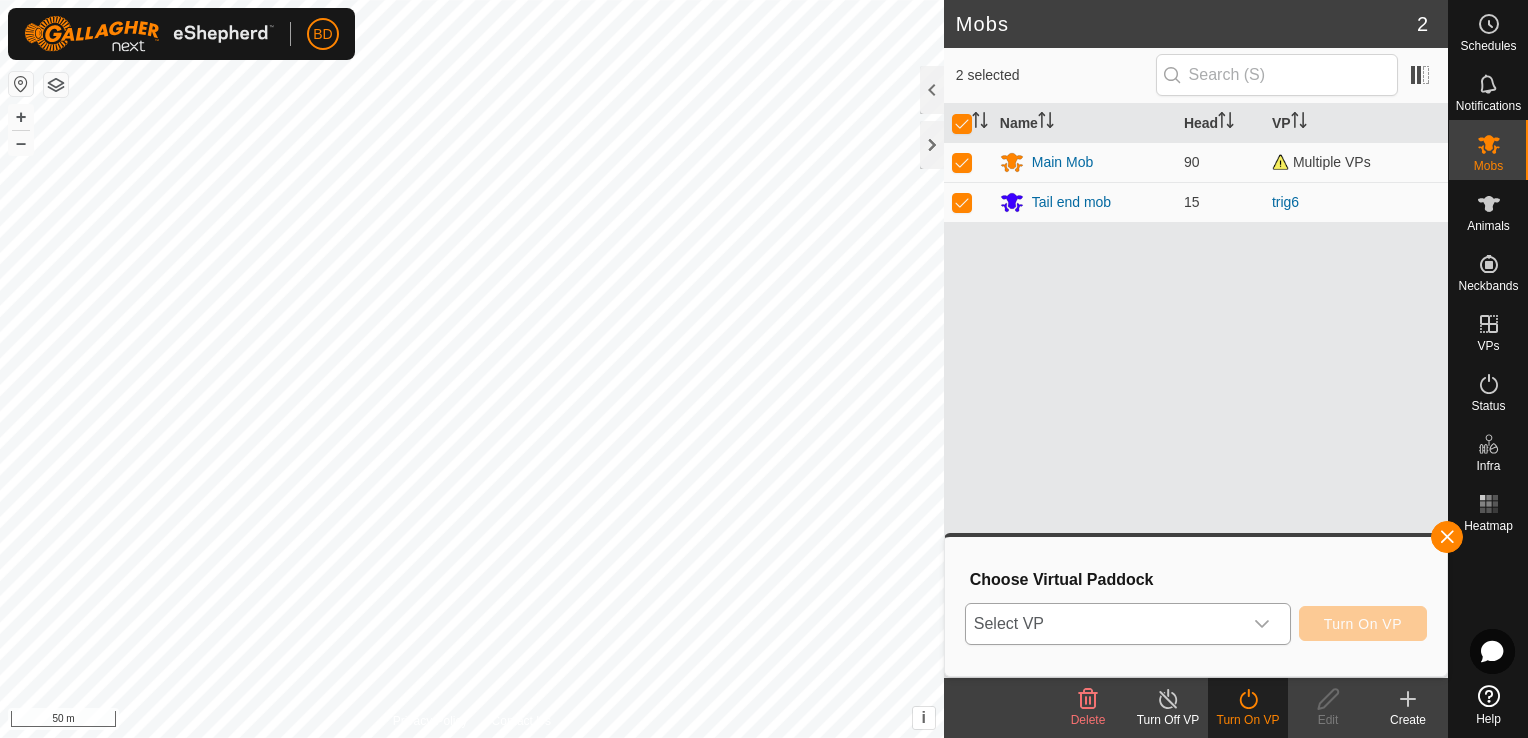 click at bounding box center (1262, 624) 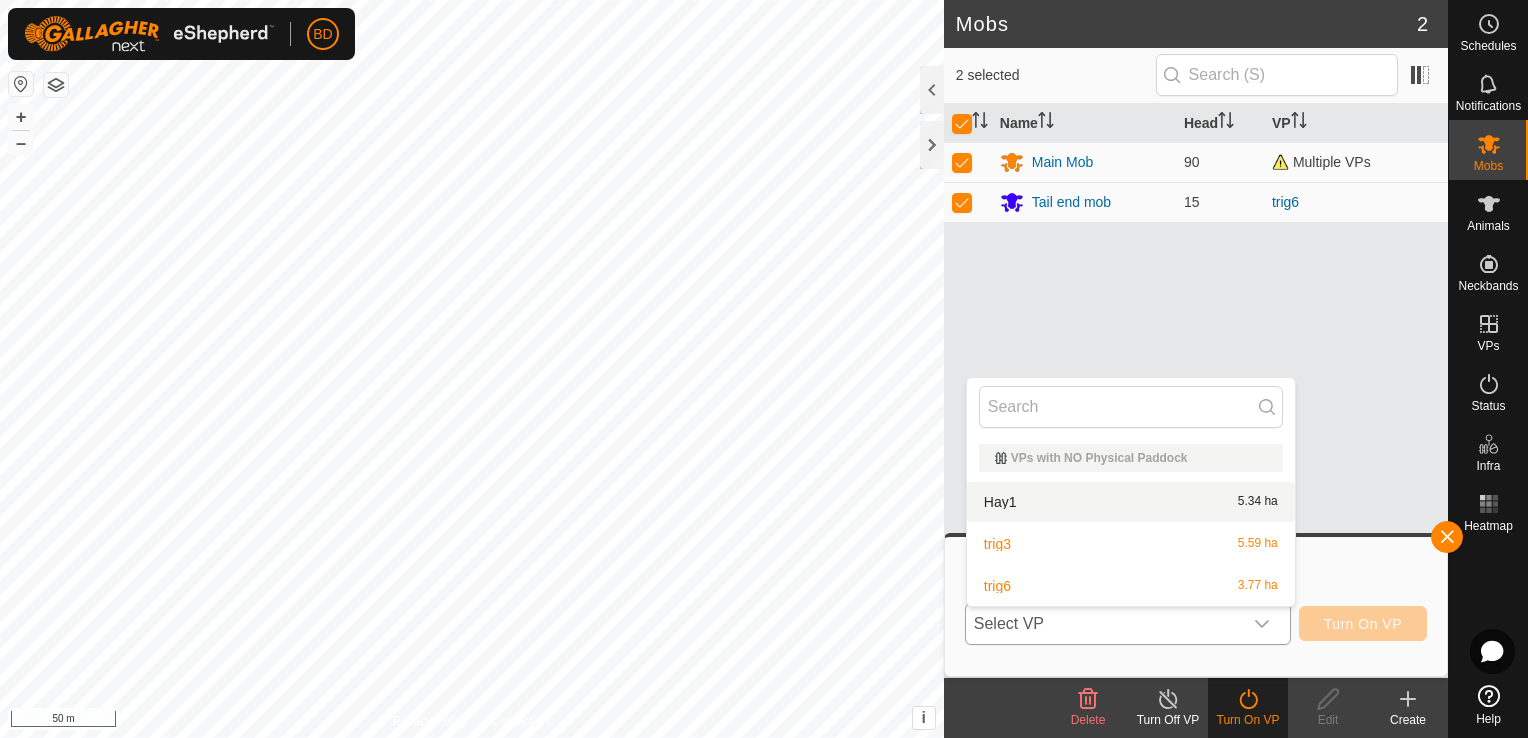 click on "Hay1  5.34 ha" at bounding box center (1131, 502) 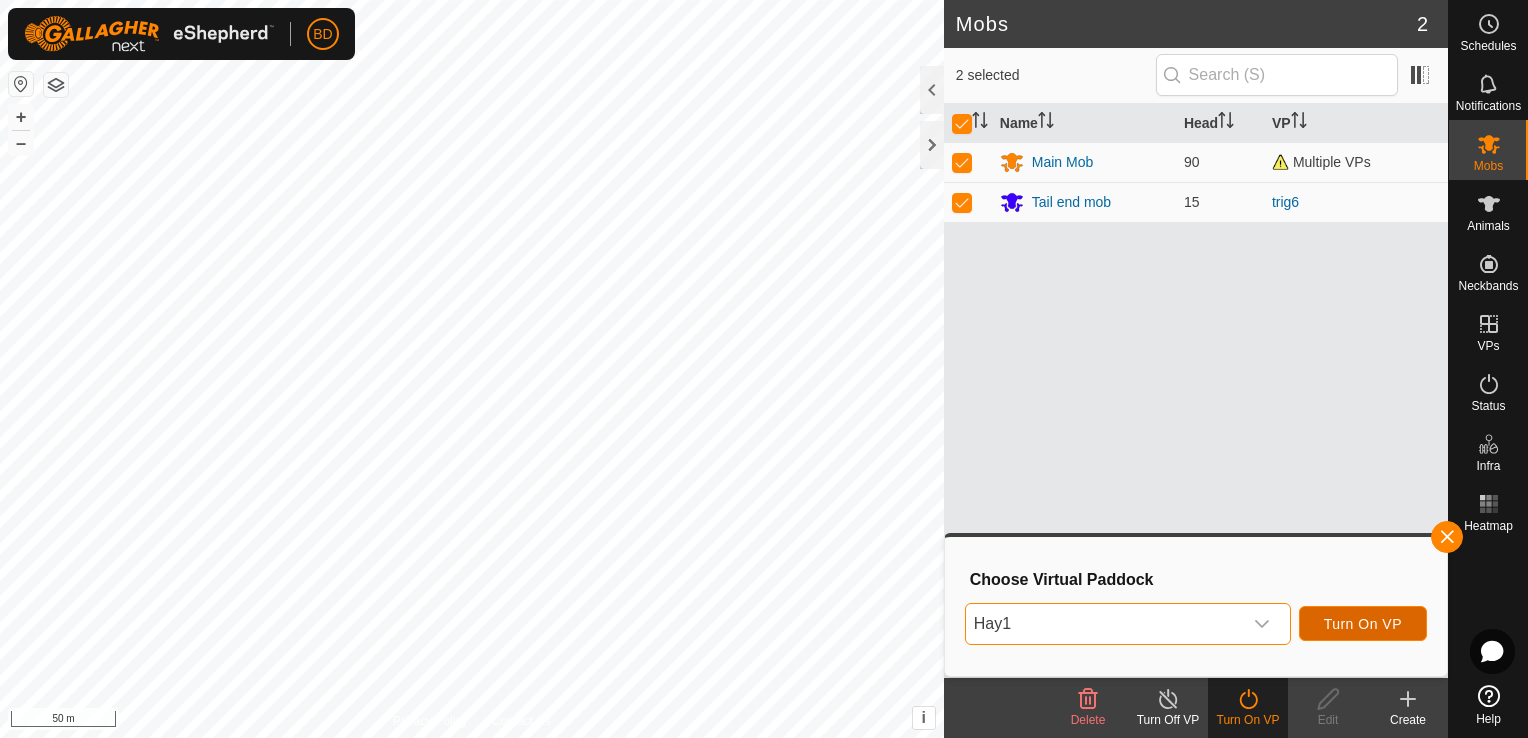 click on "Turn On VP" at bounding box center [1363, 624] 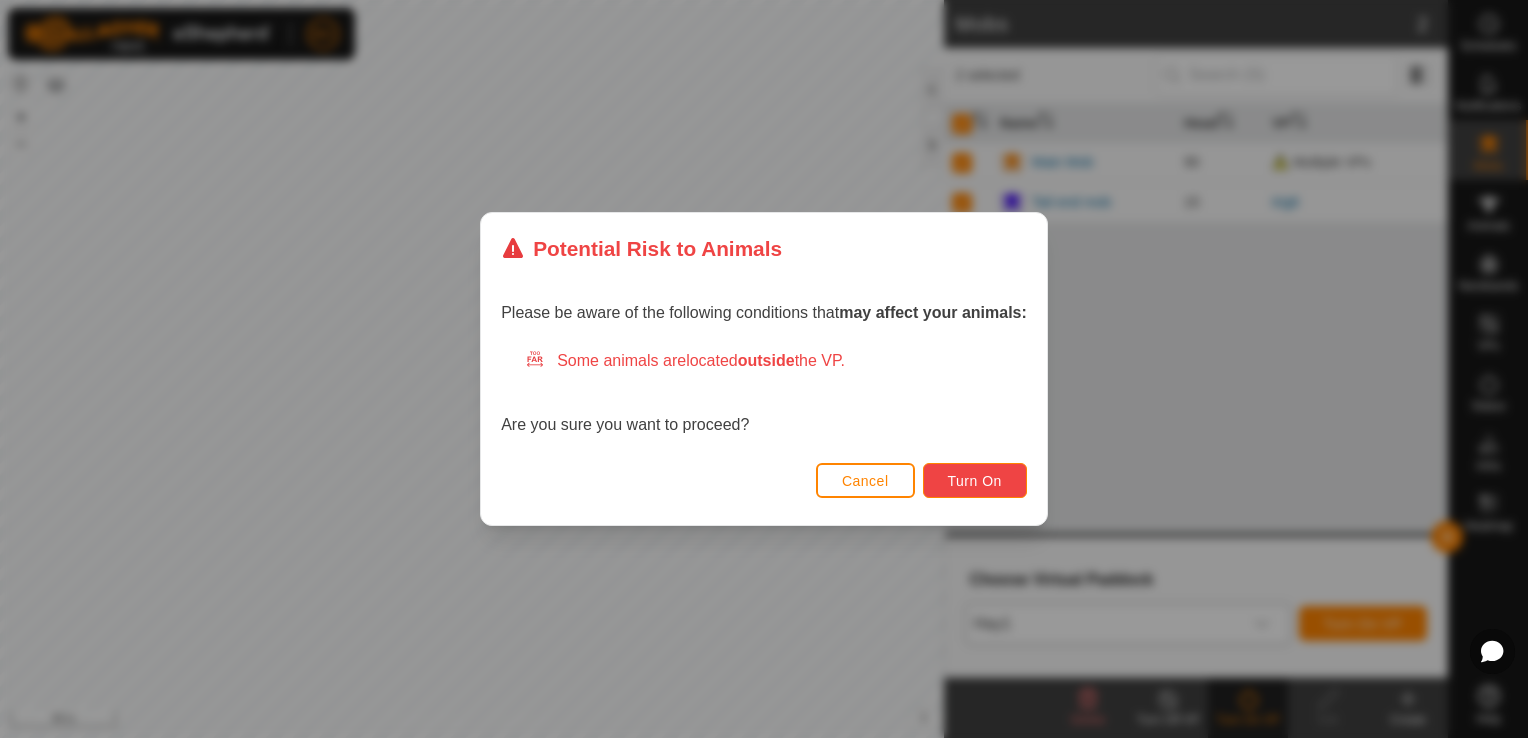 click on "Turn On" at bounding box center [975, 481] 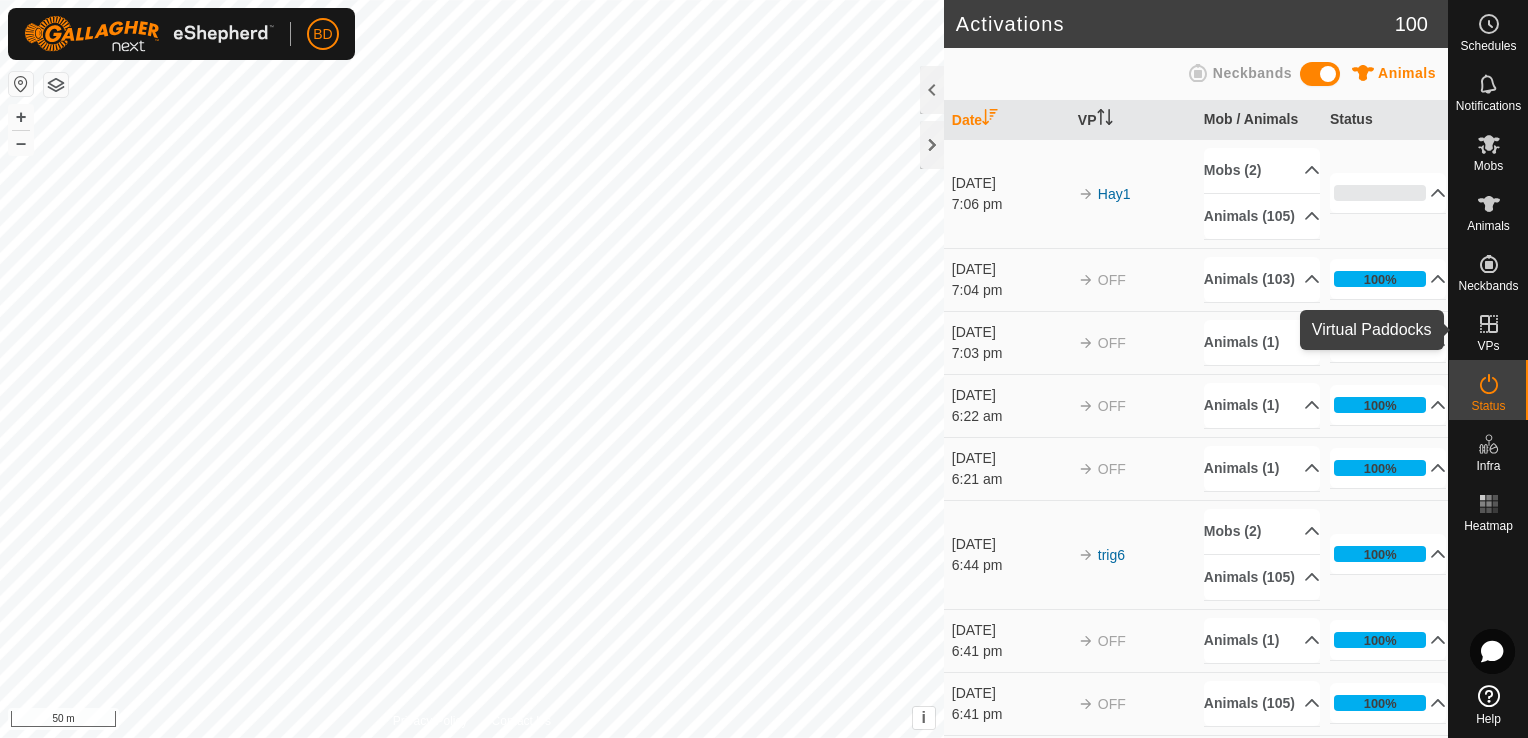 click 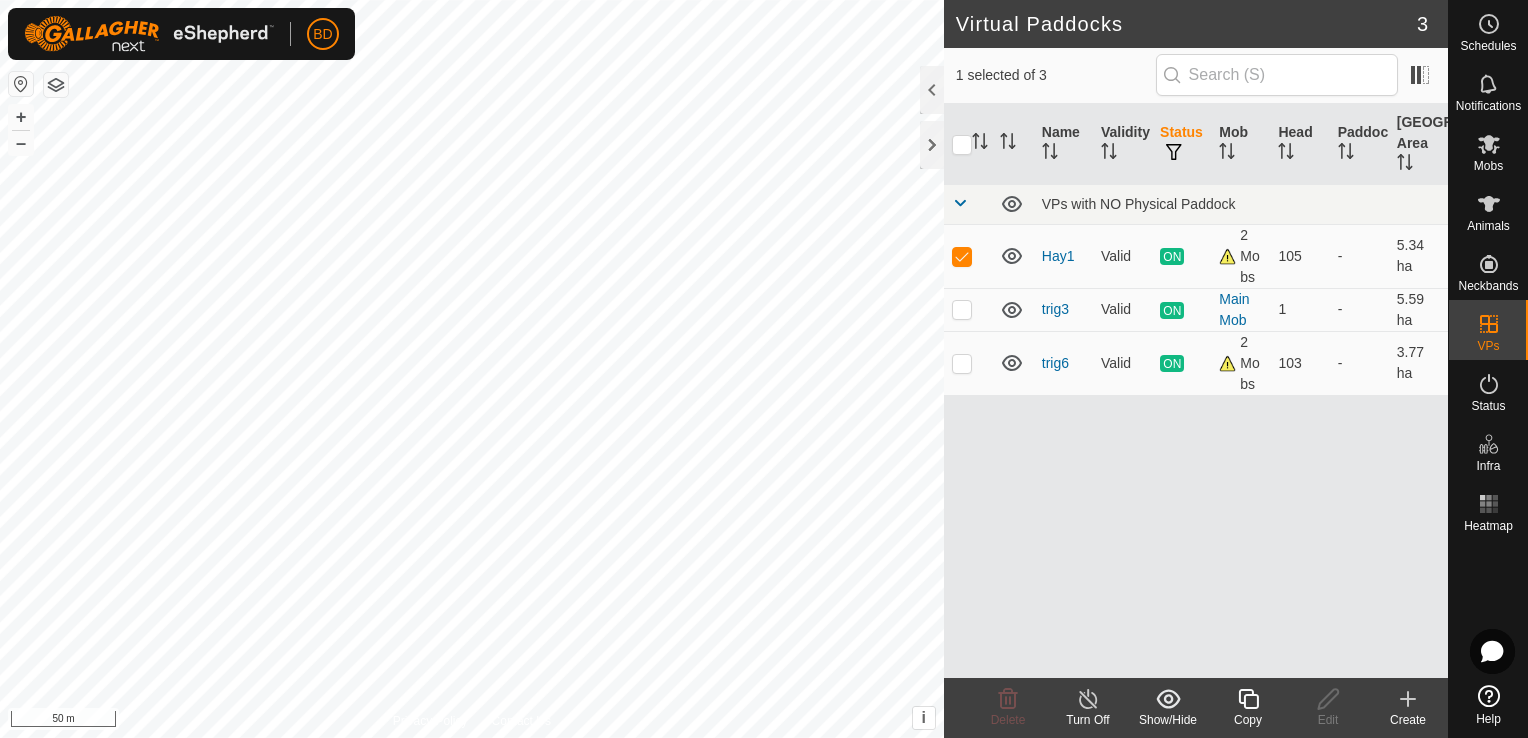checkbox on "false" 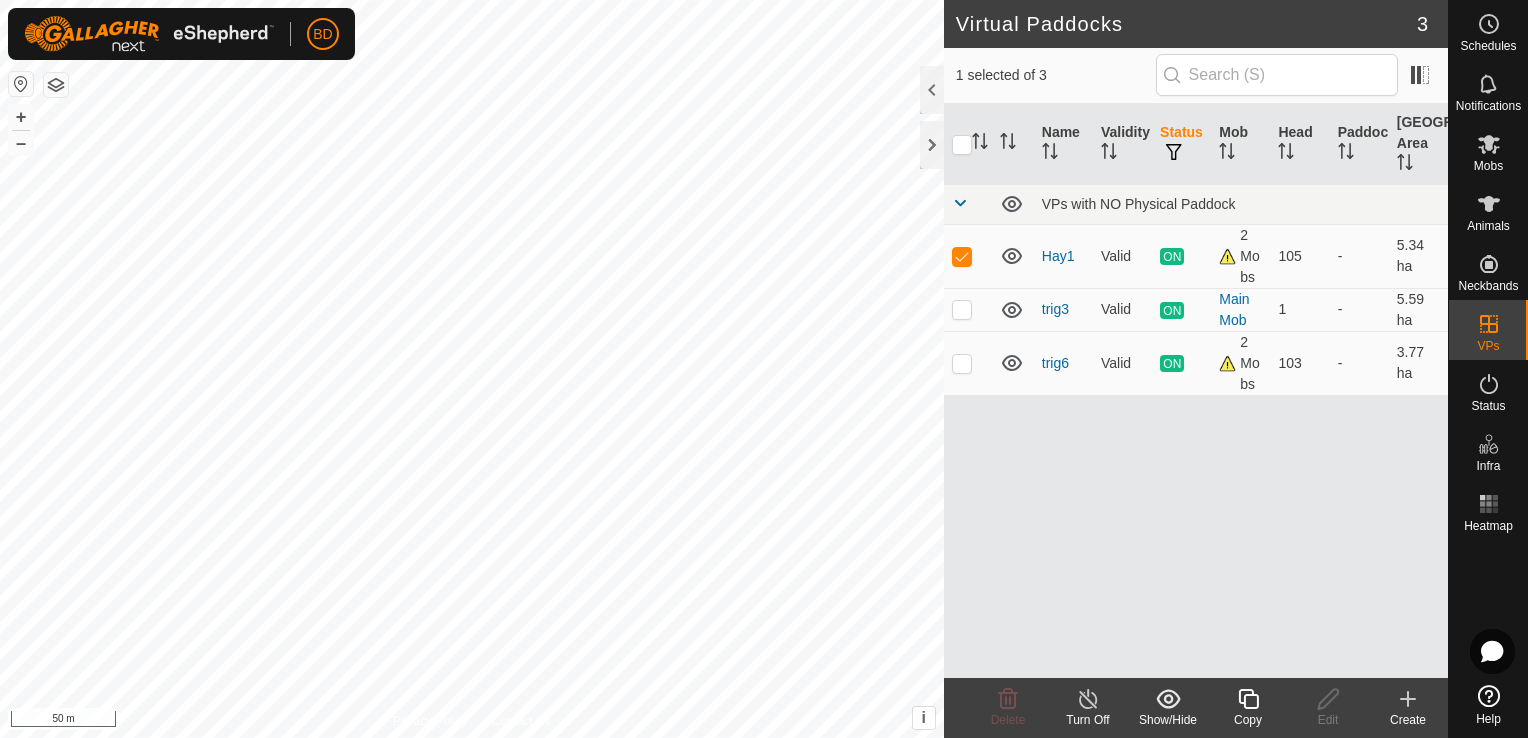 checkbox on "true" 